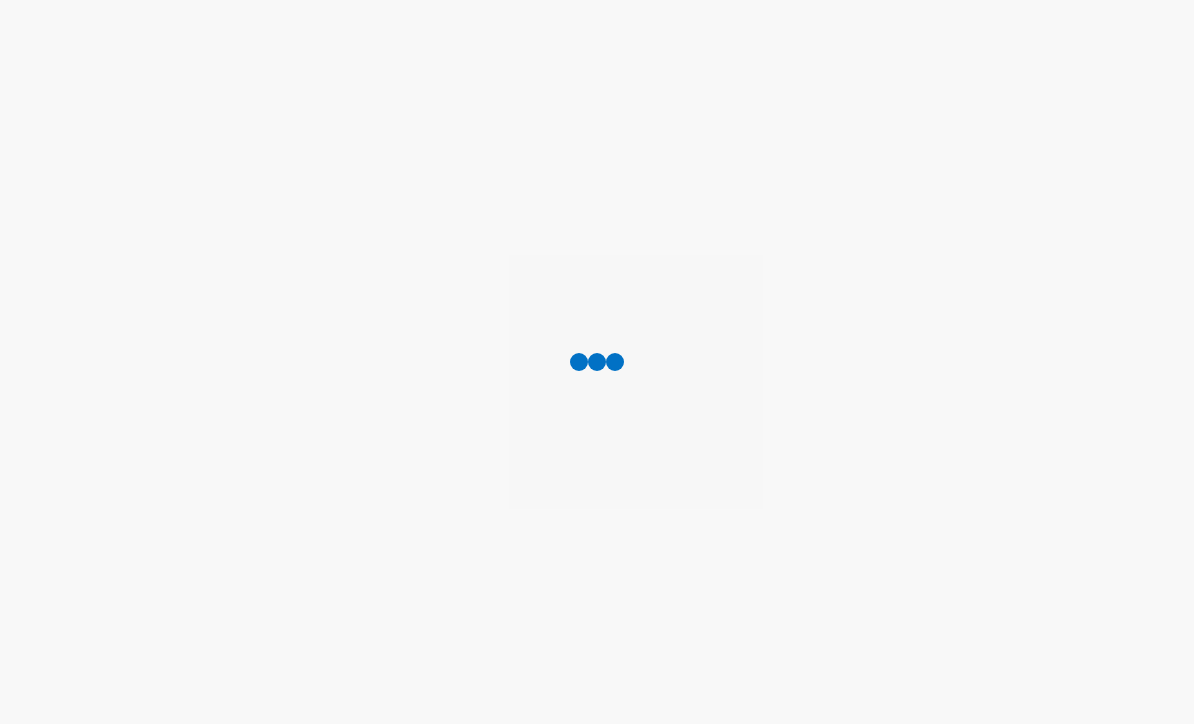 scroll, scrollTop: 0, scrollLeft: 0, axis: both 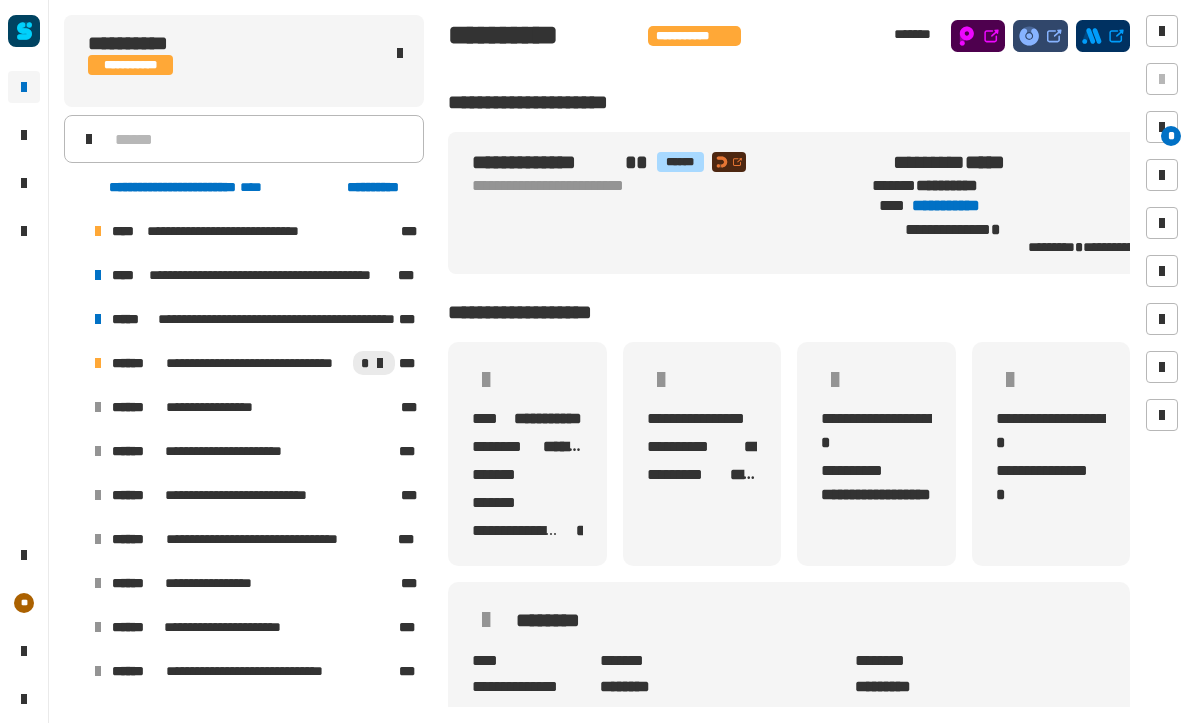 click 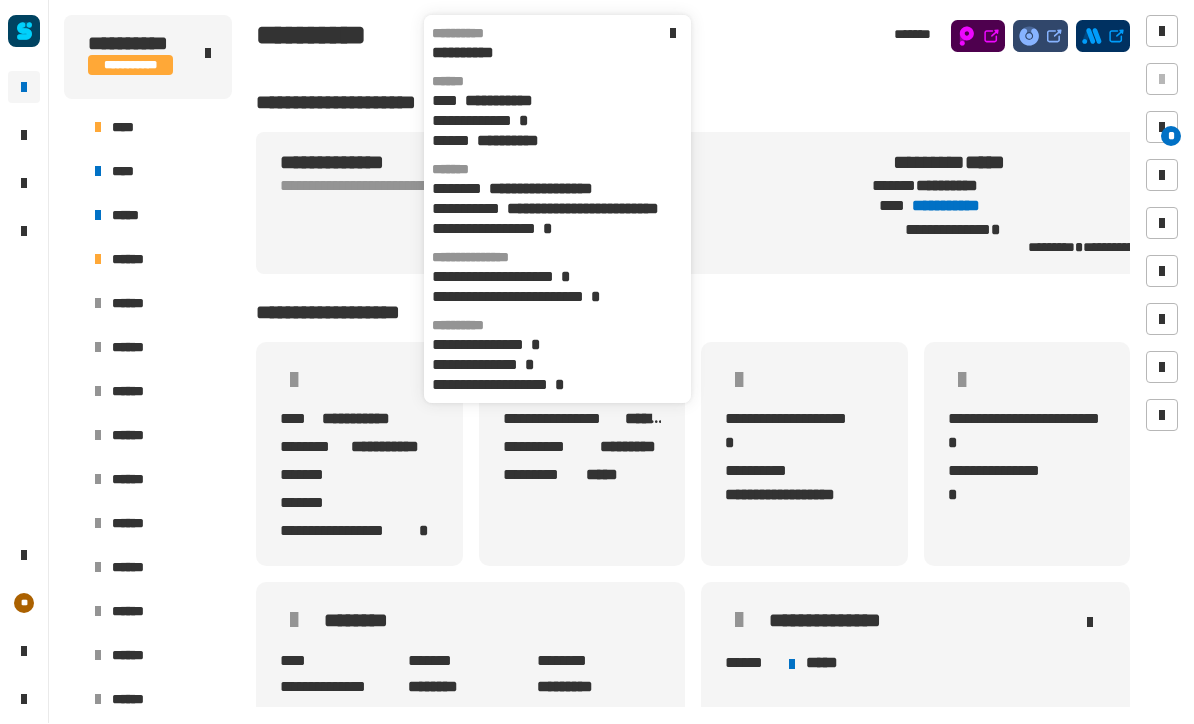 click 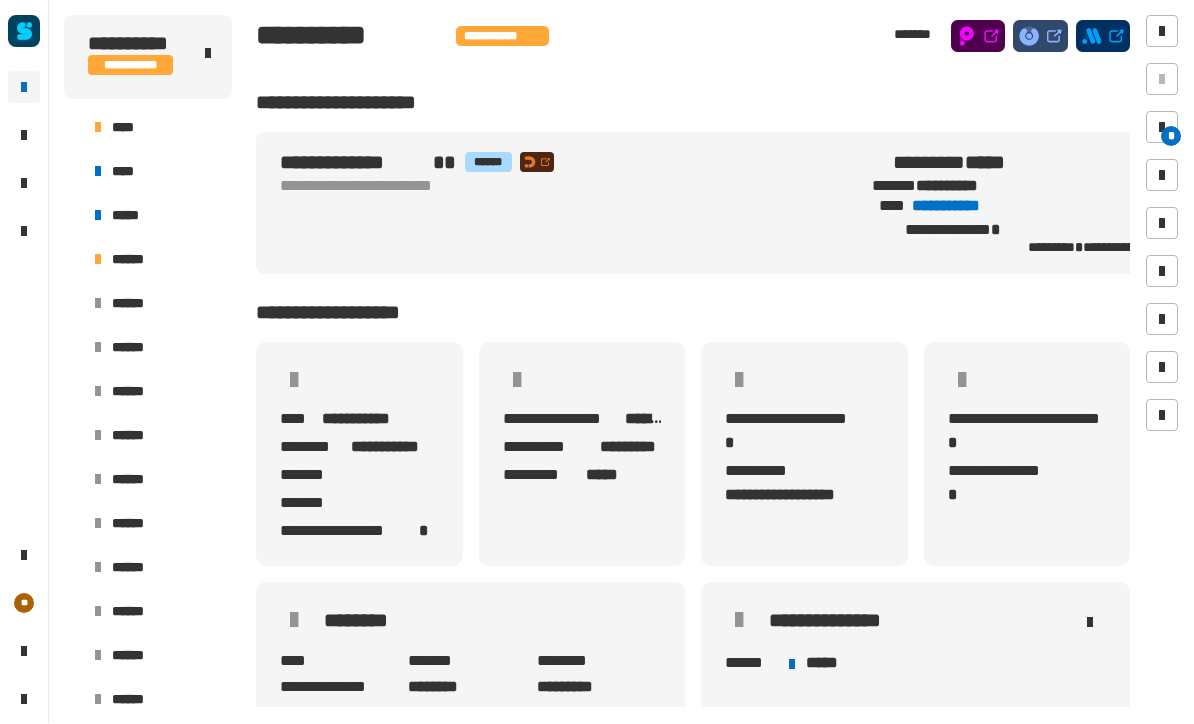 click at bounding box center (74, 260) 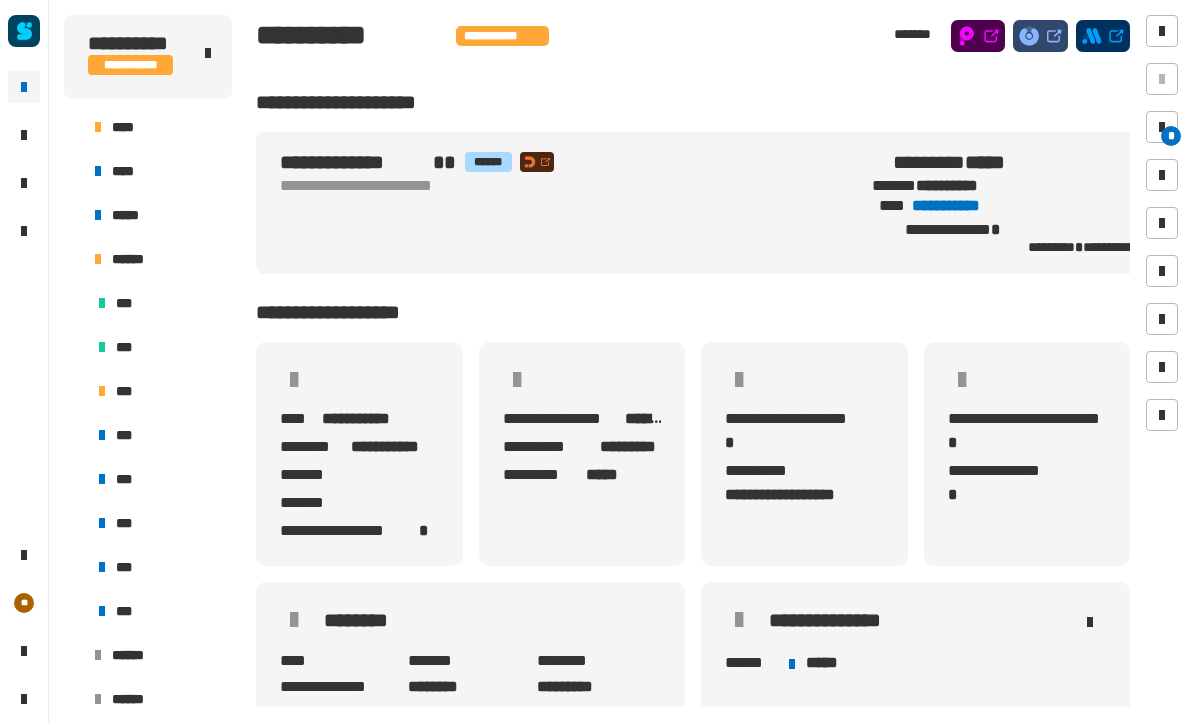 click 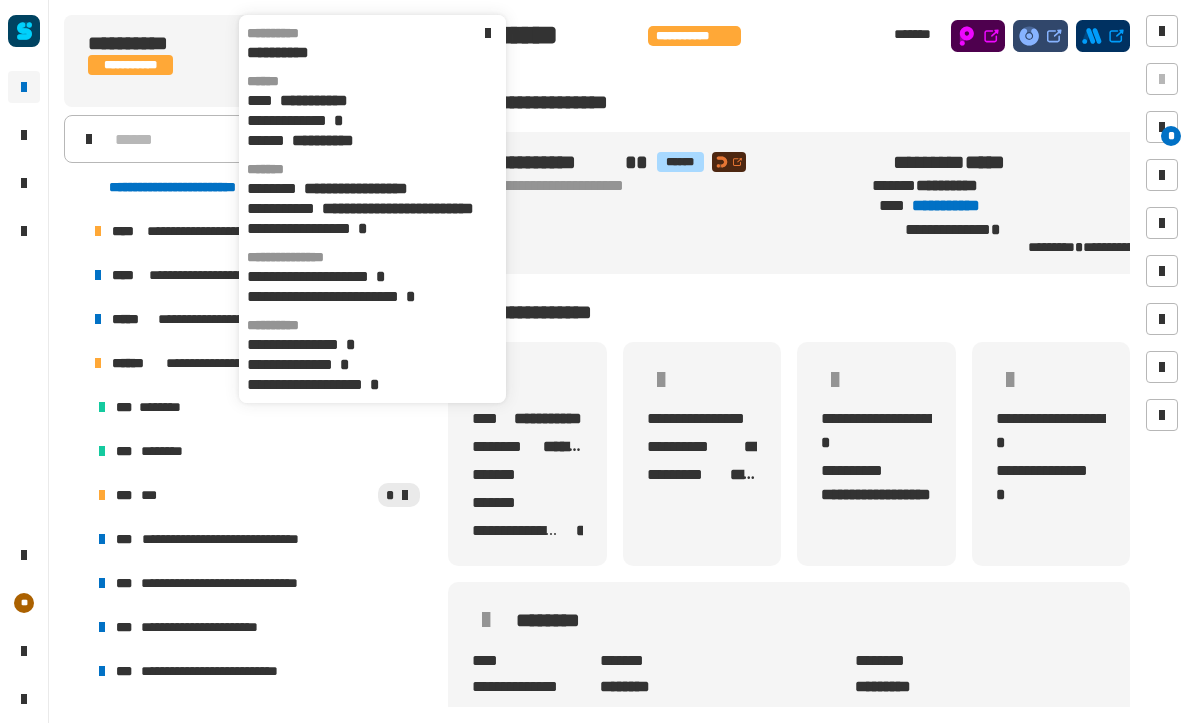 click 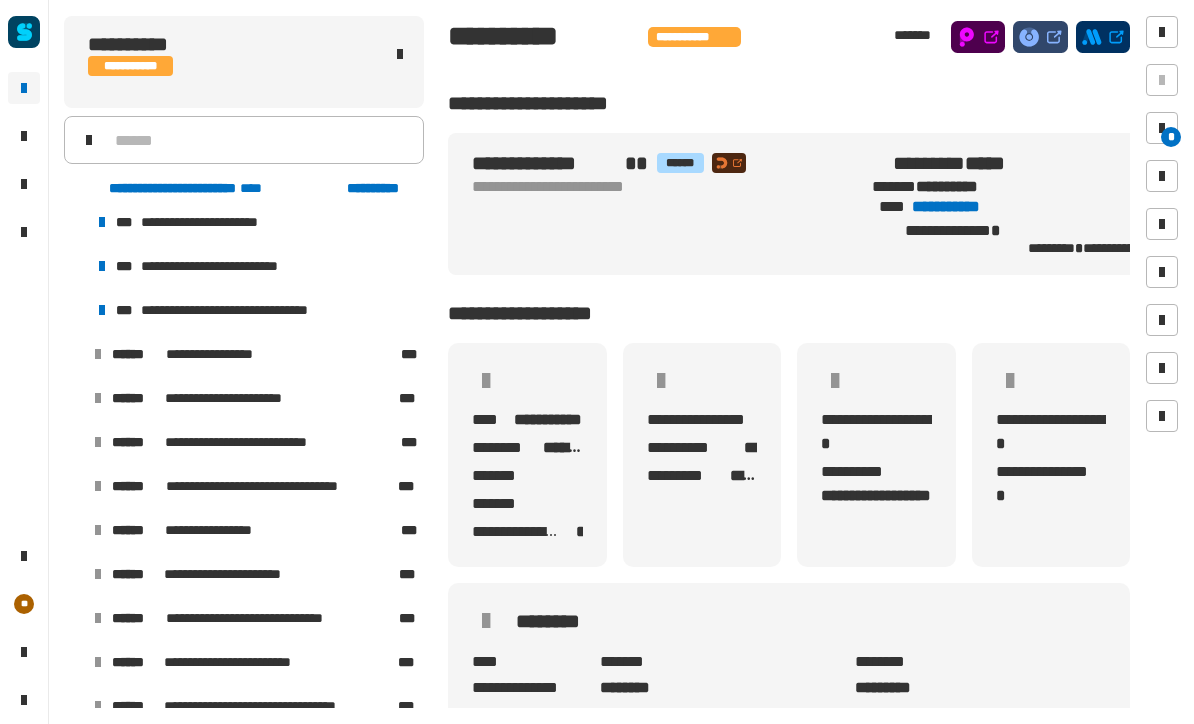 scroll, scrollTop: 408, scrollLeft: 0, axis: vertical 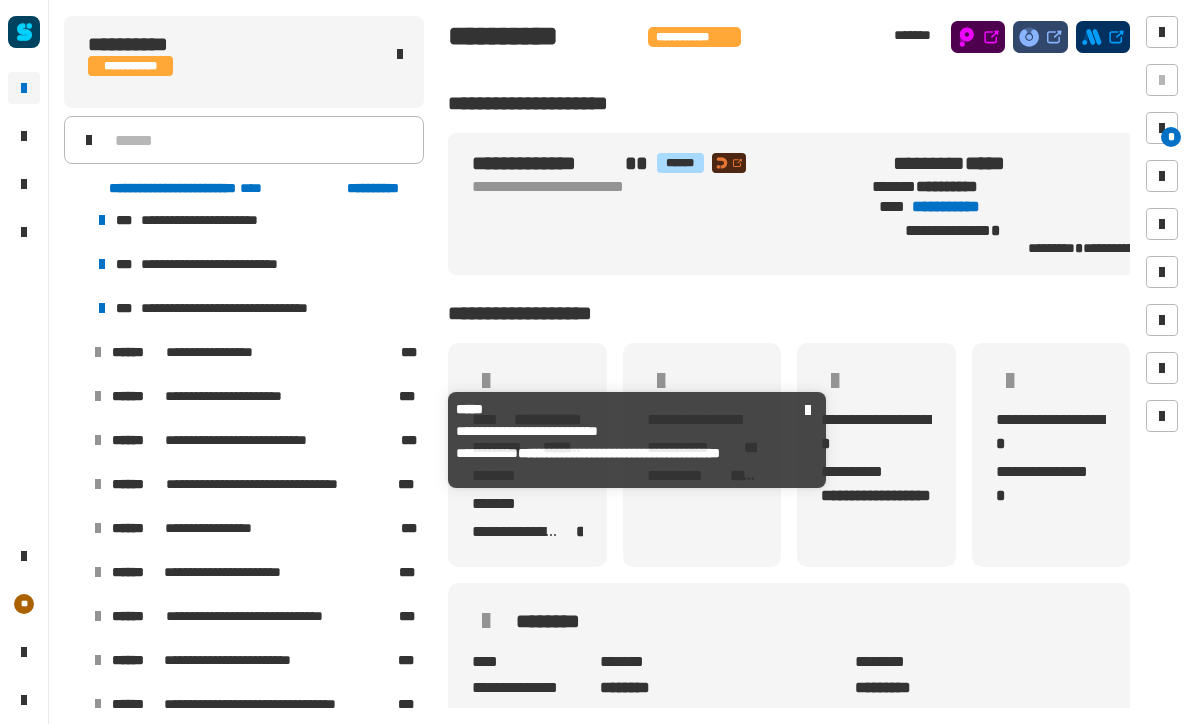 click on "[FIRST] [LAST] [EMAIL] [PHONE] [ADDRESS] [CITY] [STATE] [POSTAL_CODE] [COUNTRY] [DATE] [TIME] [OCCUPATION] [COMPANY] [PRODUCT] [BRAND] [PRICE] [CURRENCY] [AGE] [GENDER] [NATIONALITY] [RELIGION] [ETHNICITY] [POLITICAL_PARTY] [EMPLOYER] [JOB_TITLE] [SALARY] [BANK_NAME] [ACCOUNT_NUMBER] [ROUTING_NUMBER] [CREDIT_CARD_NUMBER] [EXPIRATION_DATE] [CVV] [PASSPORT_NUMBER] [DRIVER_LICENSE_NUMBER] [SOCIAL_SECURITY_NUMBER]" 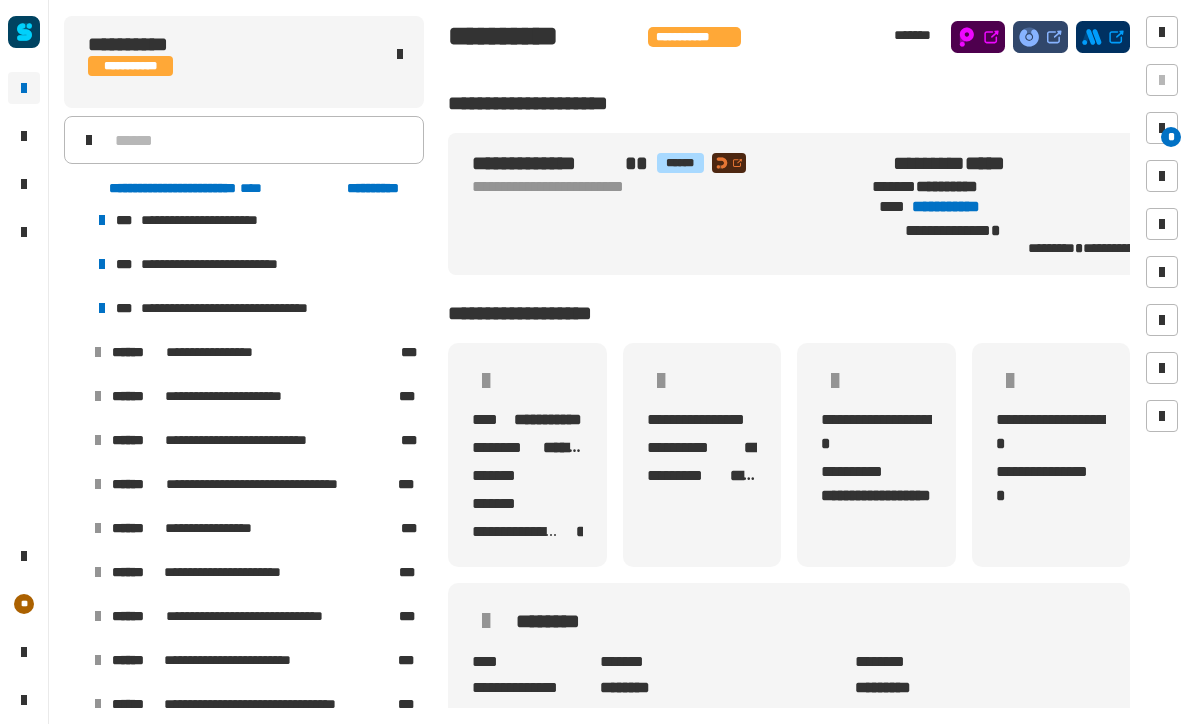 click at bounding box center [74, 440] 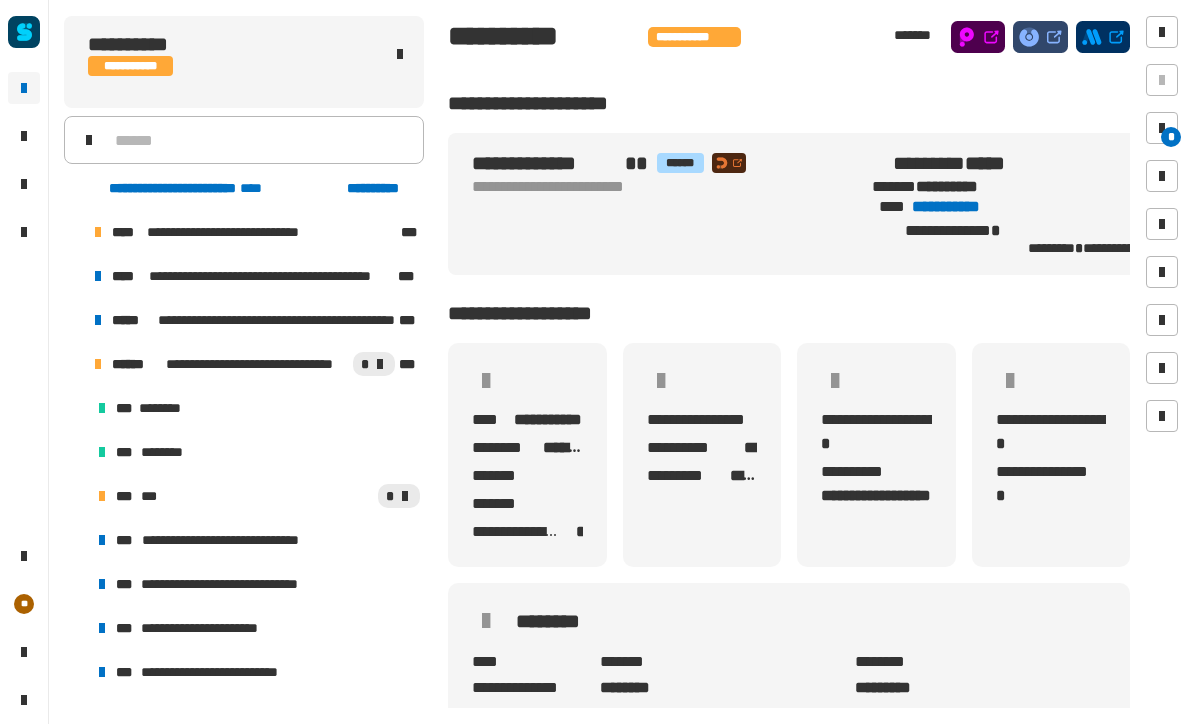 scroll, scrollTop: 0, scrollLeft: 0, axis: both 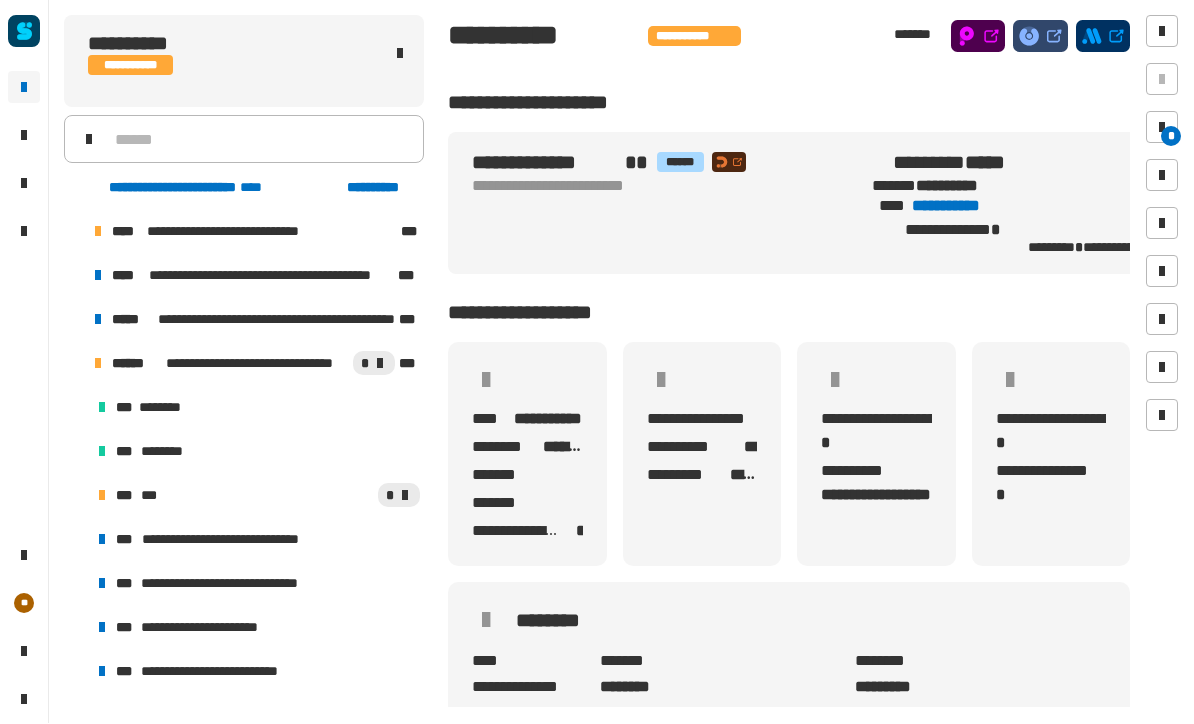 click on "**********" at bounding box center (244, 364) 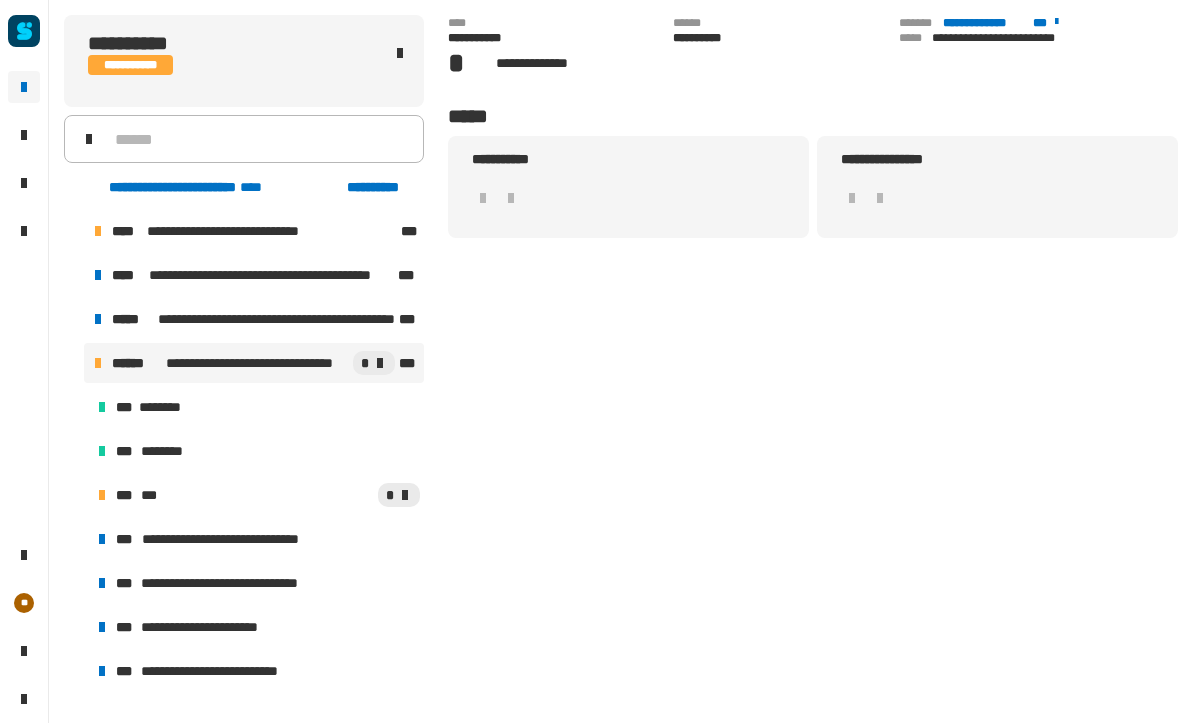 click on "[FIRST] [LAST] [EMAIL] [PHONE] [ADDRESS] [CITY] [STATE] [POSTAL_CODE] [COUNTRY] [DATE] [TIME] [OCCUPATION] [COMPANY] [PRODUCT] [BRAND] [PRICE] [CURRENCY] [AGE] [GENDER] [NATIONALITY] [RELIGION] [ETHNICITY] [POLITICAL_PARTY] [EMPLOYER] [JOB_TITLE] [SALARY] [BANK_NAME] [ACCOUNT_NUMBER] [ROUTING_NUMBER] [CREDIT_CARD_NUMBER] [EXPIRATION_DATE] [CVV] [PASSPORT_NUMBER] [DRIVER_LICENSE_NUMBER] [SOCIAL_SECURITY_NUMBER]" 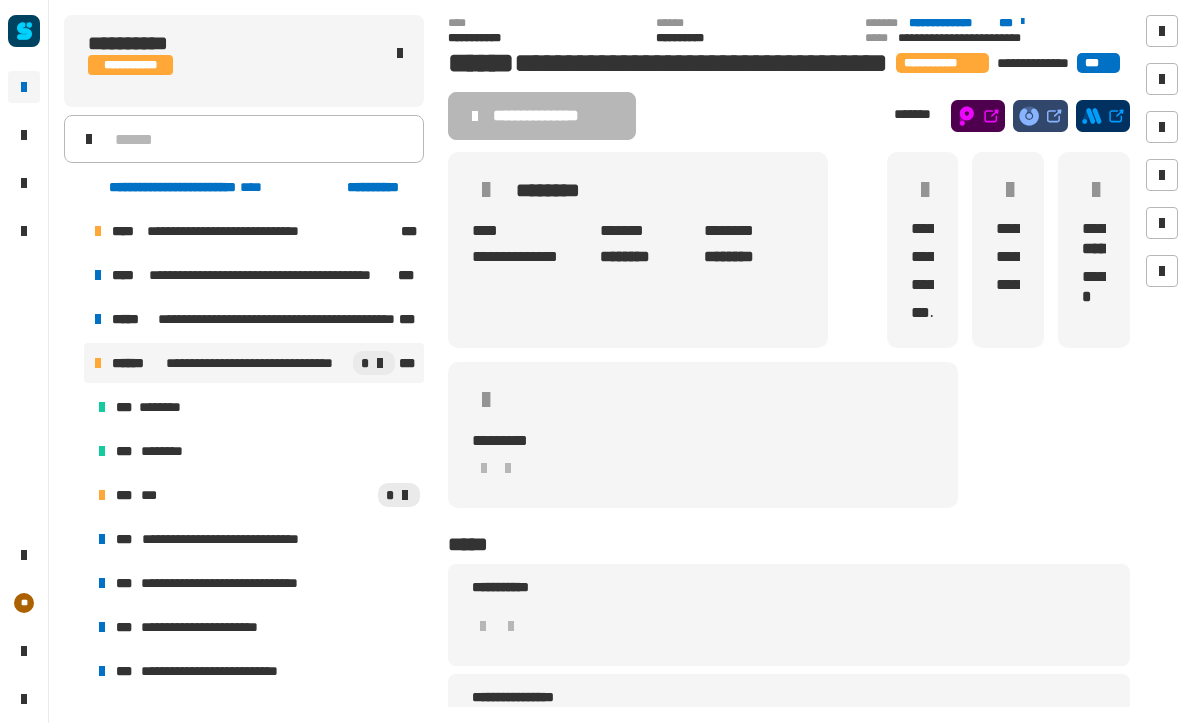 click at bounding box center [74, 364] 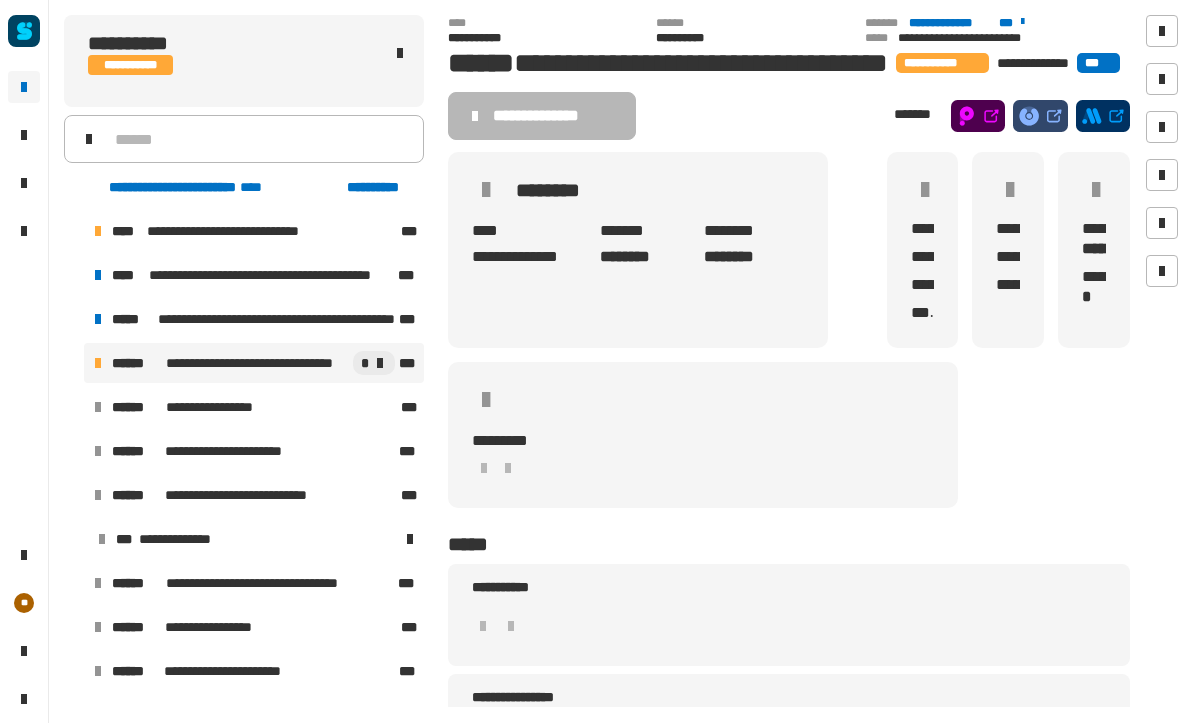 scroll, scrollTop: 0, scrollLeft: 0, axis: both 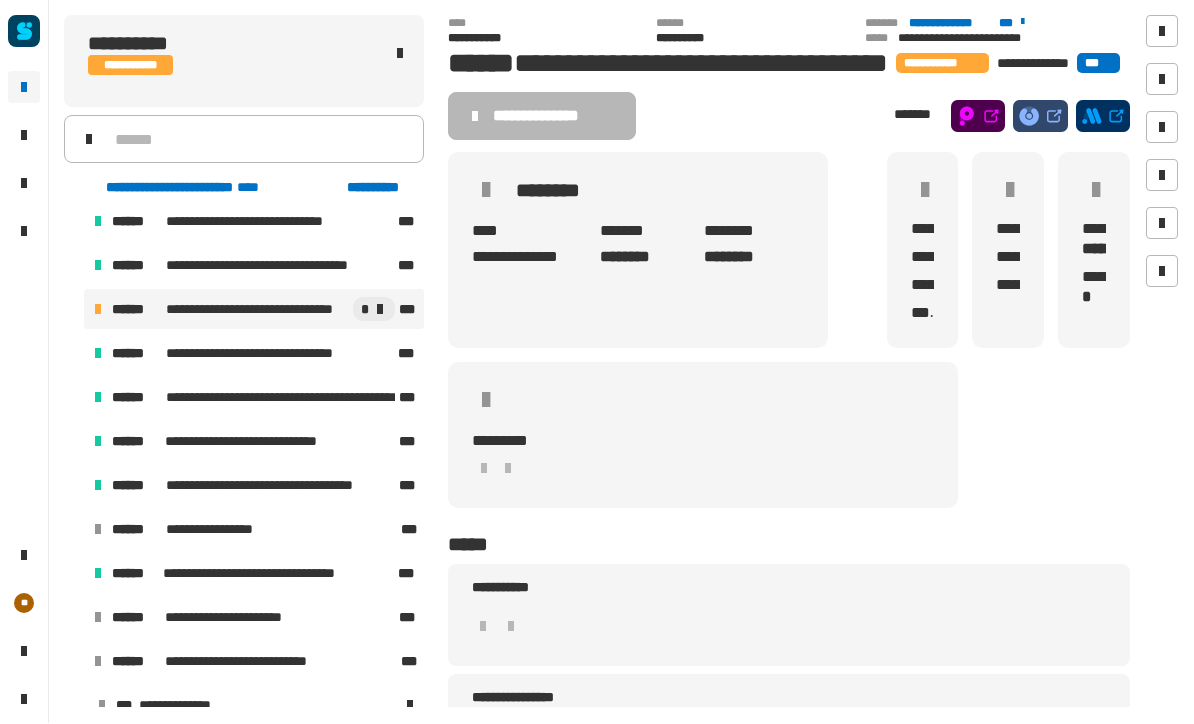 click on "**********" at bounding box center [254, 574] 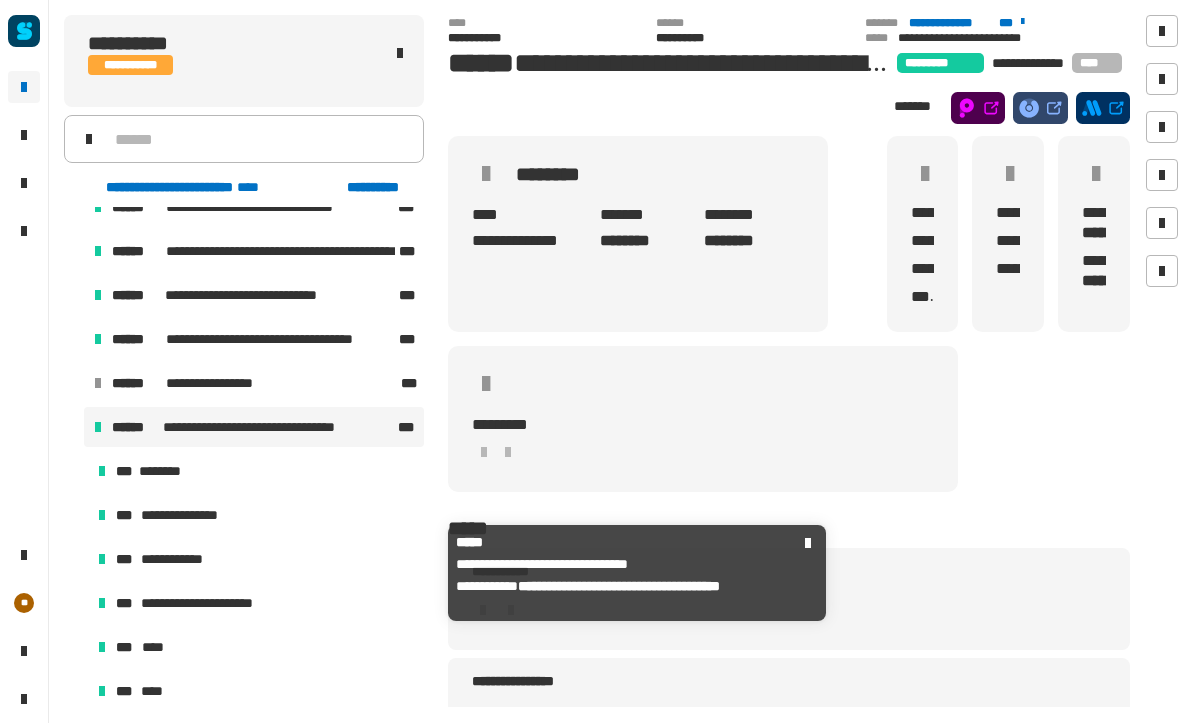 scroll, scrollTop: 1579, scrollLeft: 0, axis: vertical 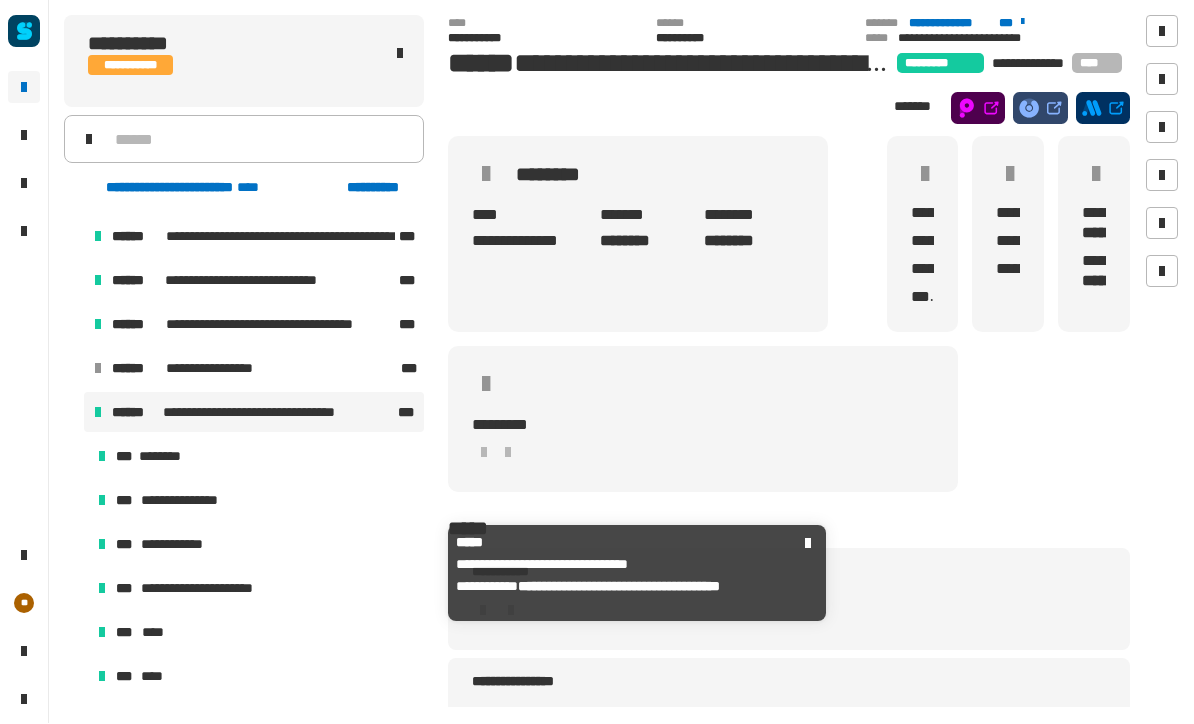 click on "**********" at bounding box center [256, 501] 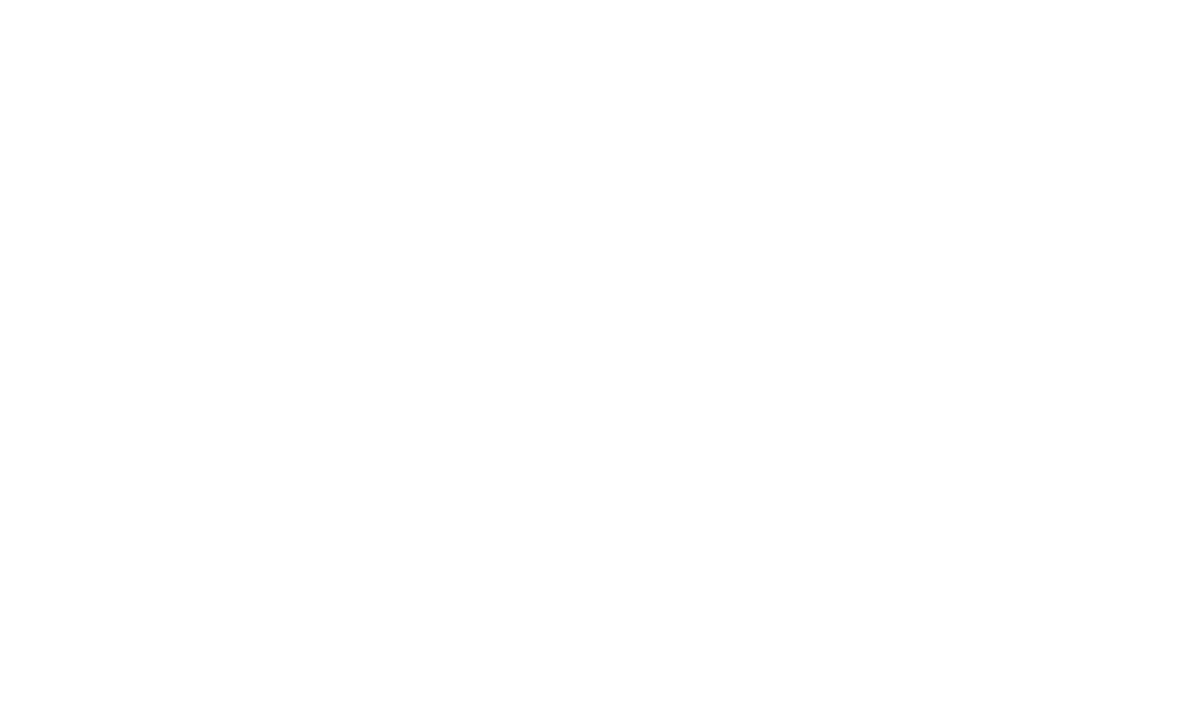scroll, scrollTop: 1772, scrollLeft: 0, axis: vertical 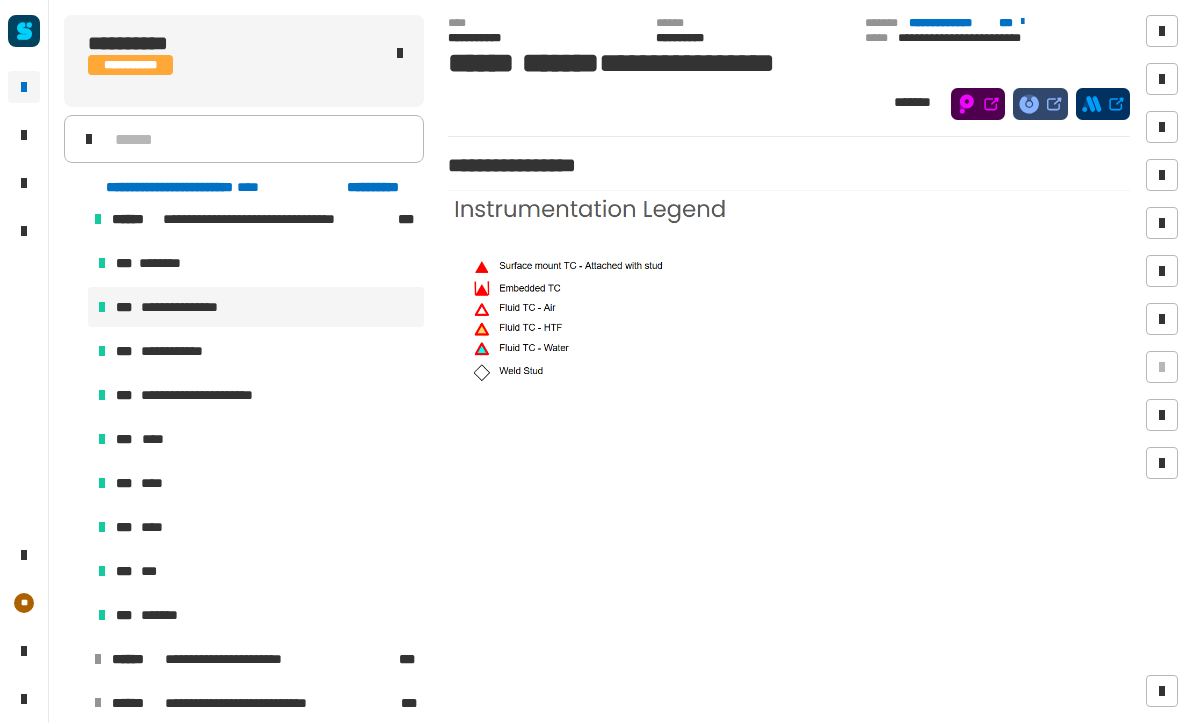 click on "***" at bounding box center (126, 616) 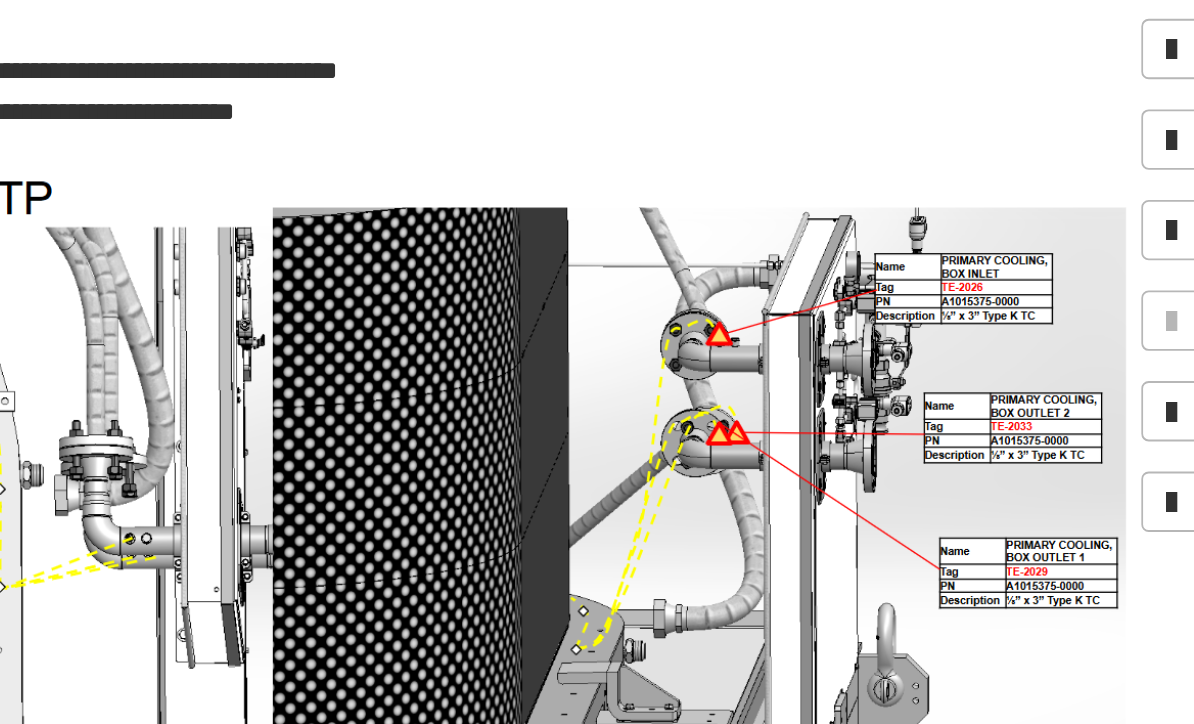 scroll, scrollTop: 155, scrollLeft: 0, axis: vertical 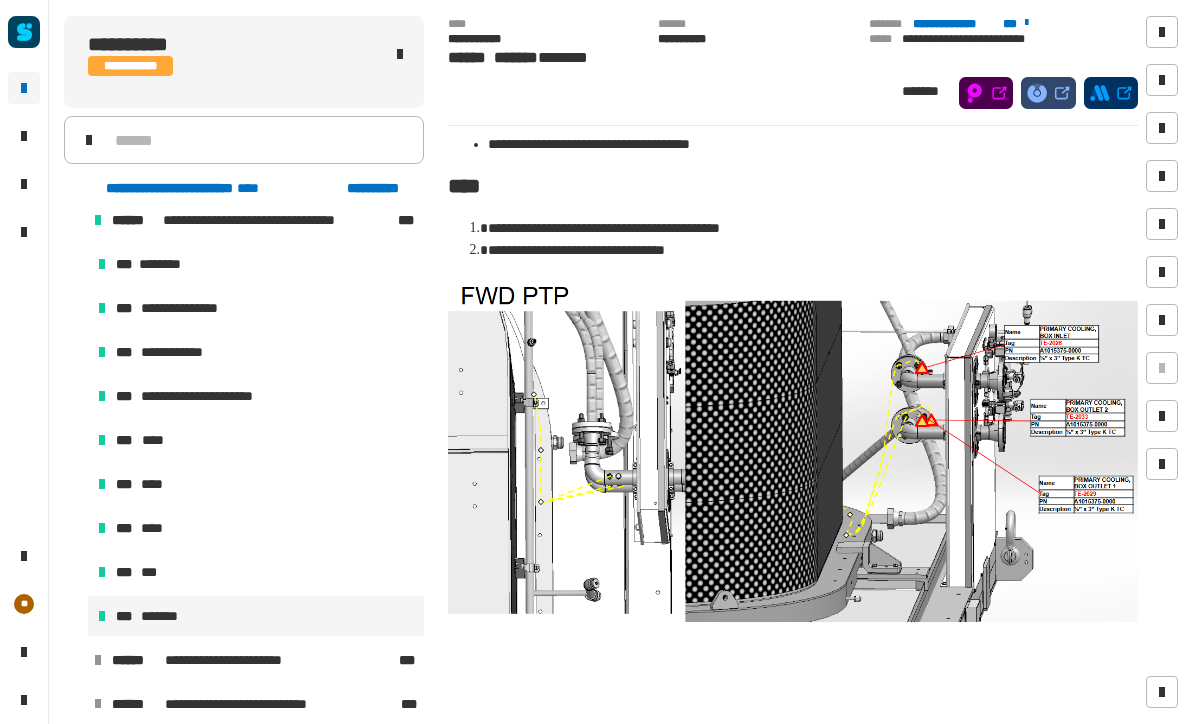 click on "**********" 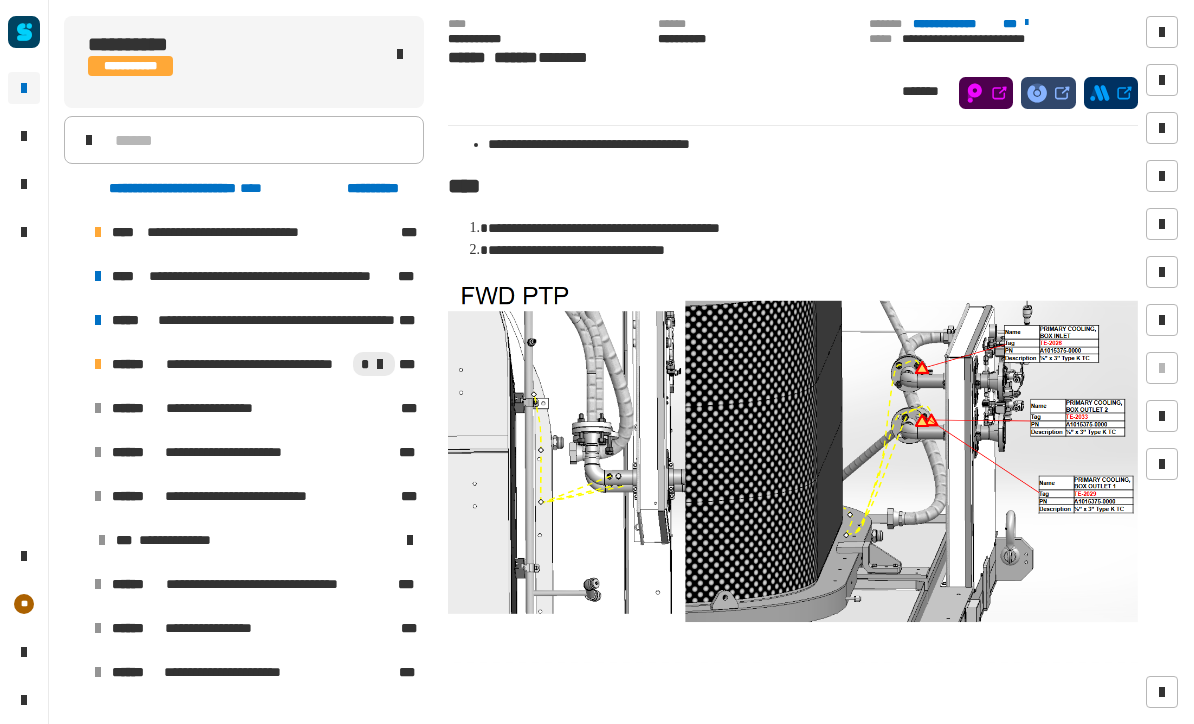 scroll, scrollTop: 0, scrollLeft: 0, axis: both 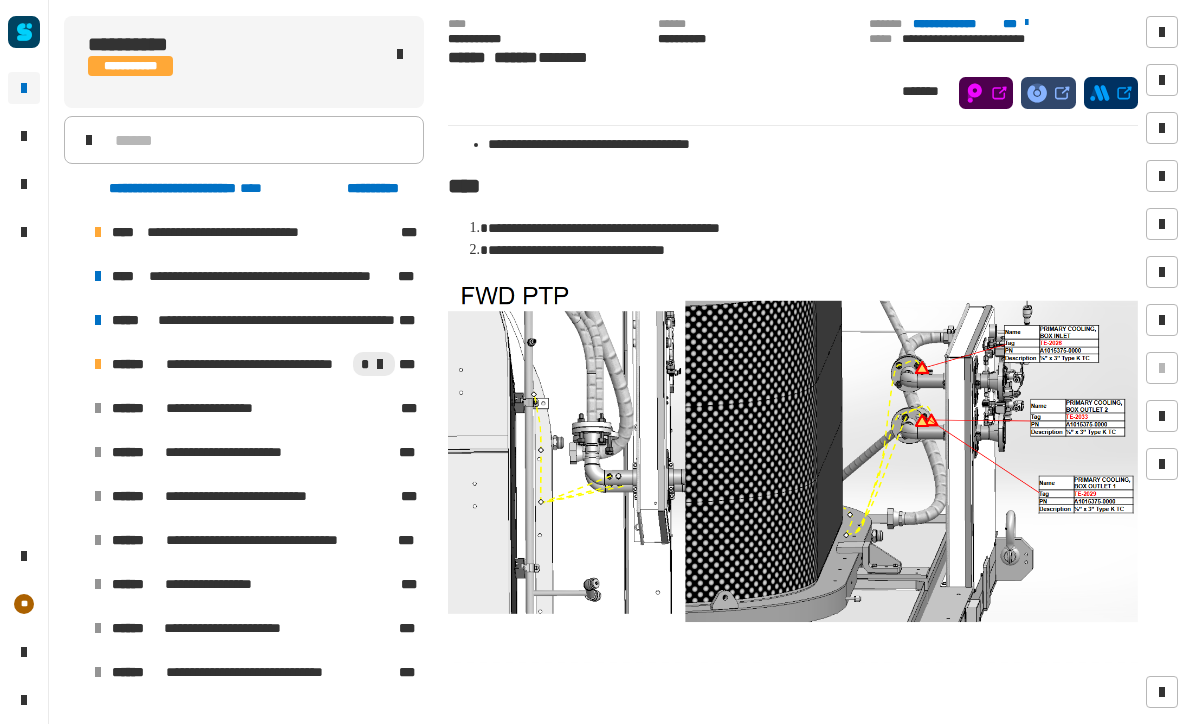 click at bounding box center (74, 364) 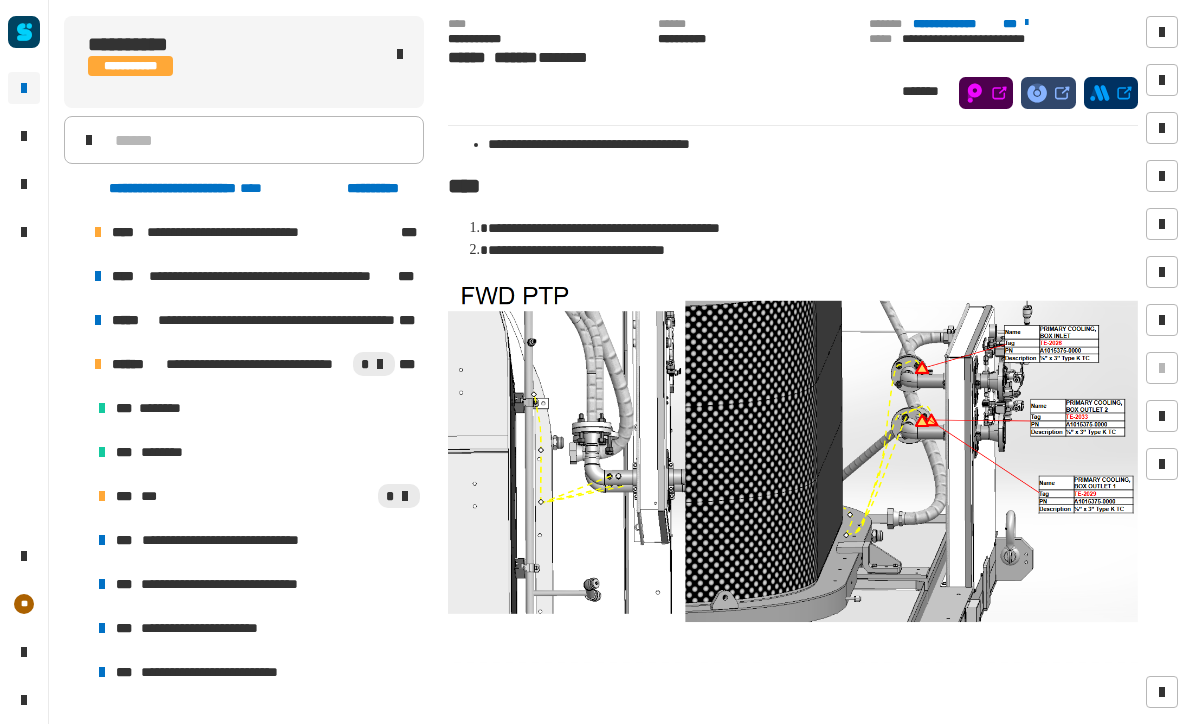 click on "***" at bounding box center [126, 452] 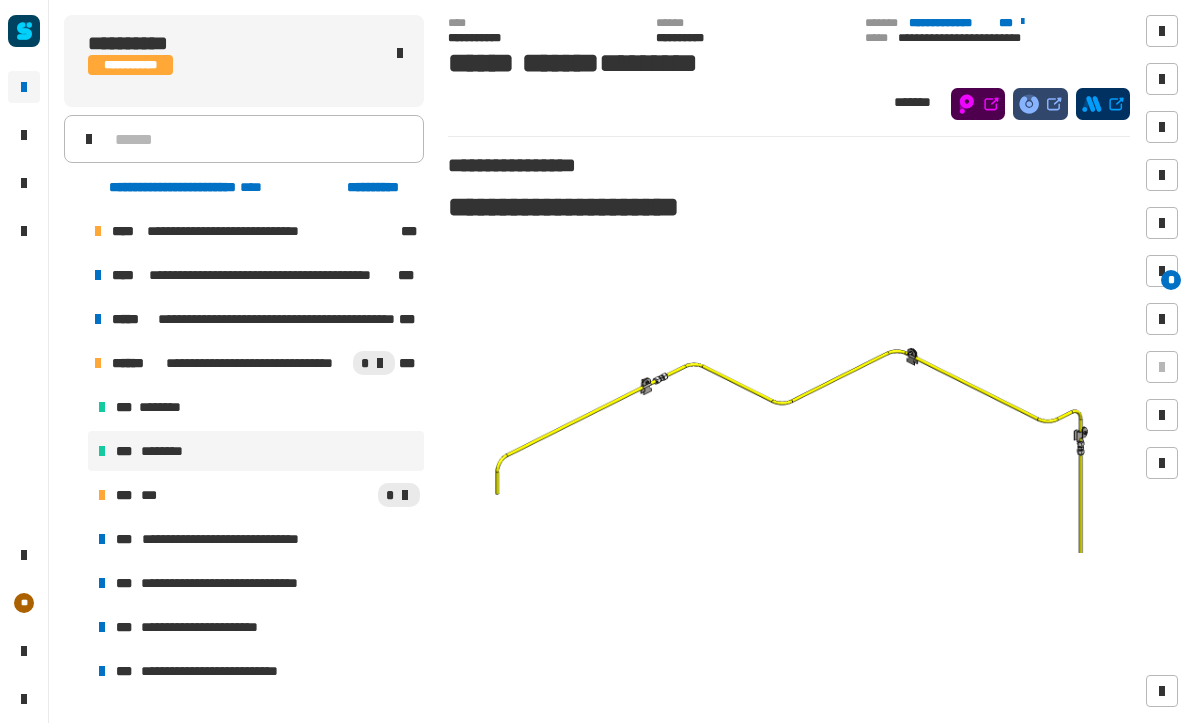 click on "***" at bounding box center (126, 496) 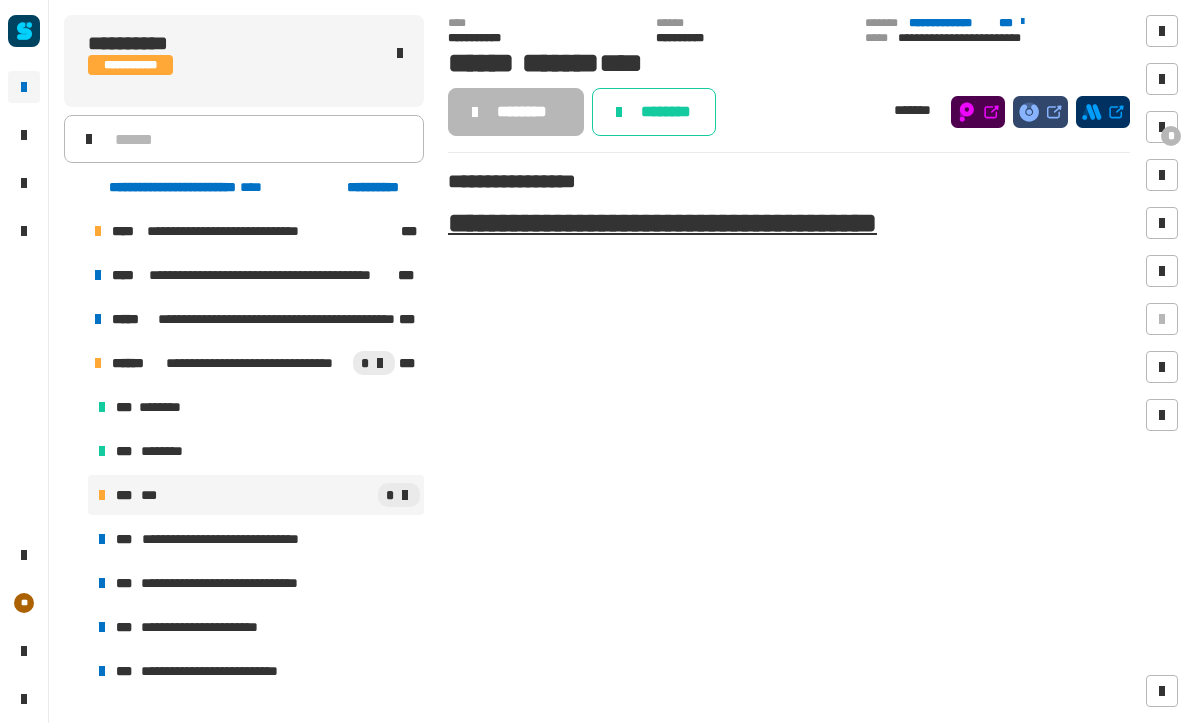 click on "**********" at bounding box center [248, 540] 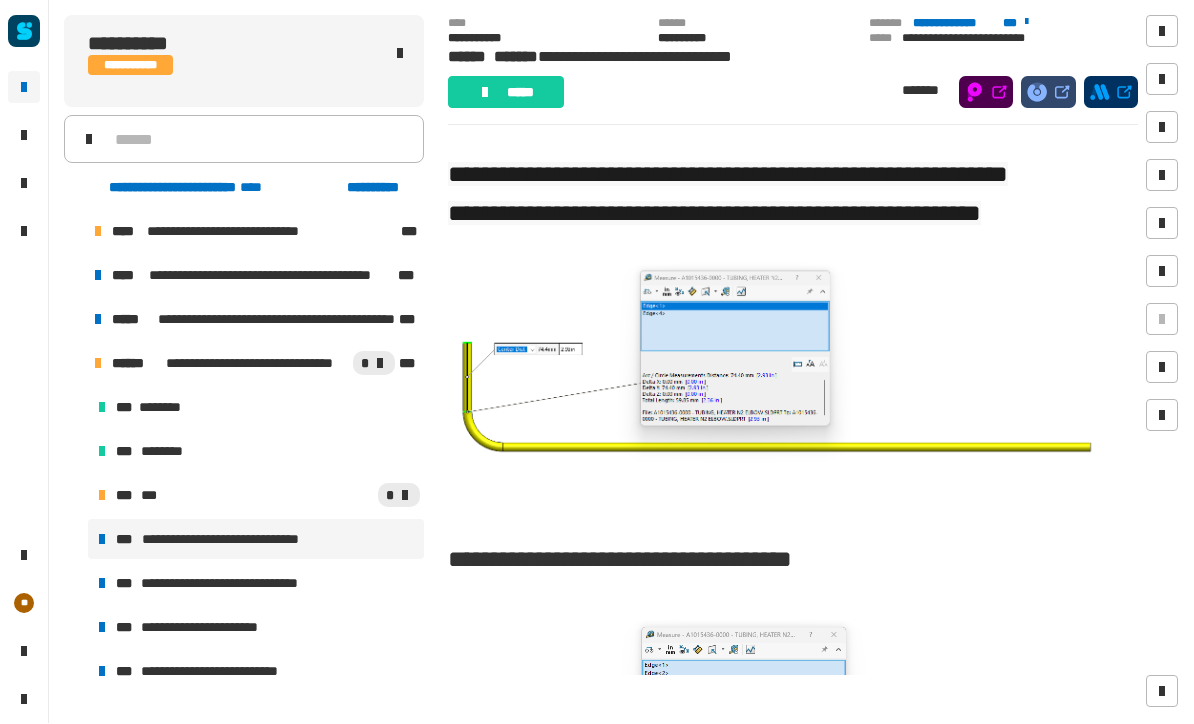 scroll, scrollTop: 122, scrollLeft: 0, axis: vertical 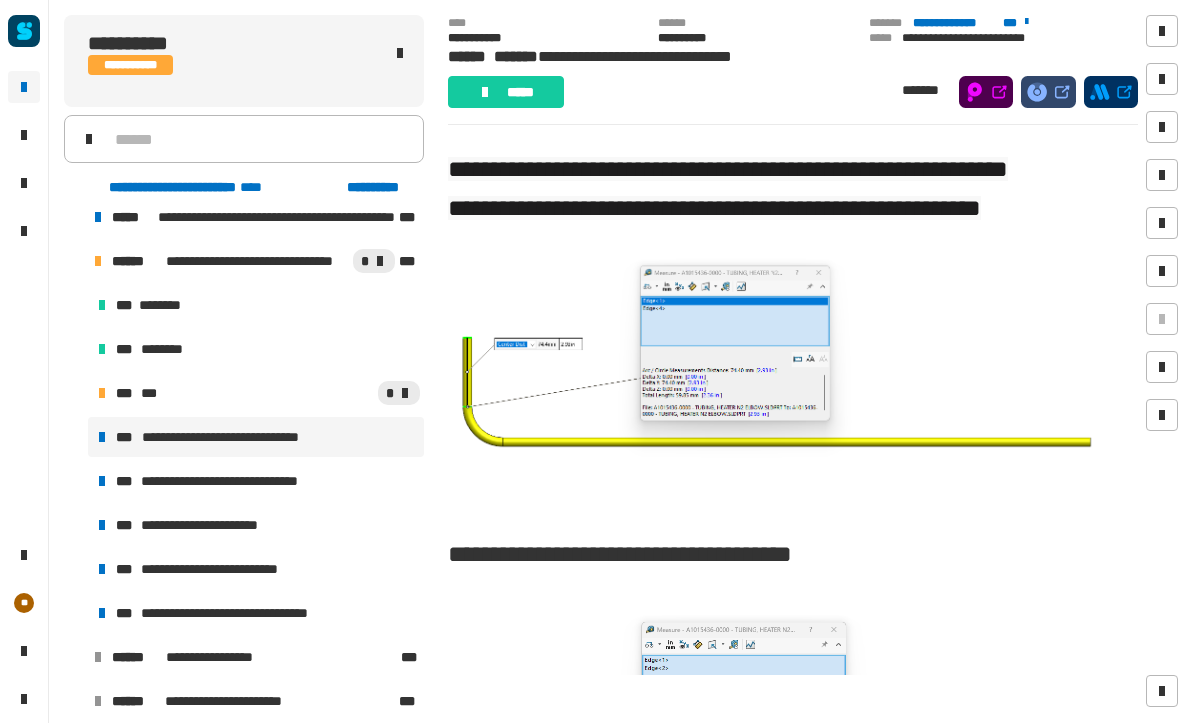 click on "**********" at bounding box center (248, 438) 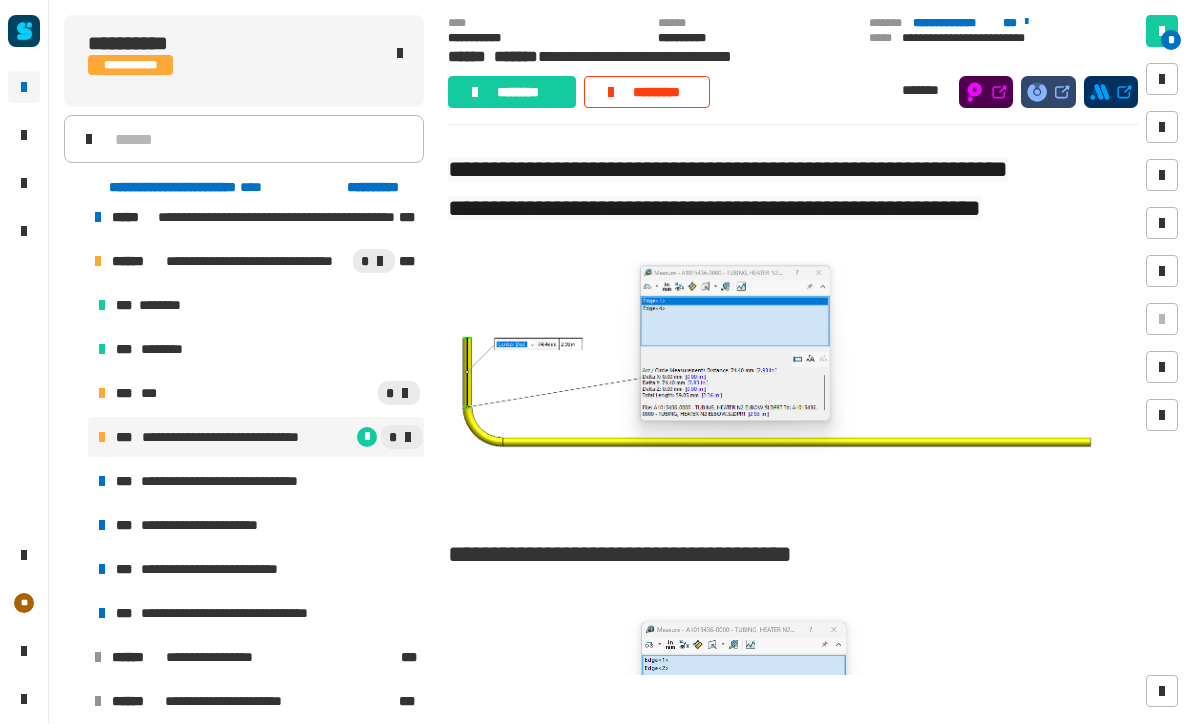 click on "**********" at bounding box center [246, 482] 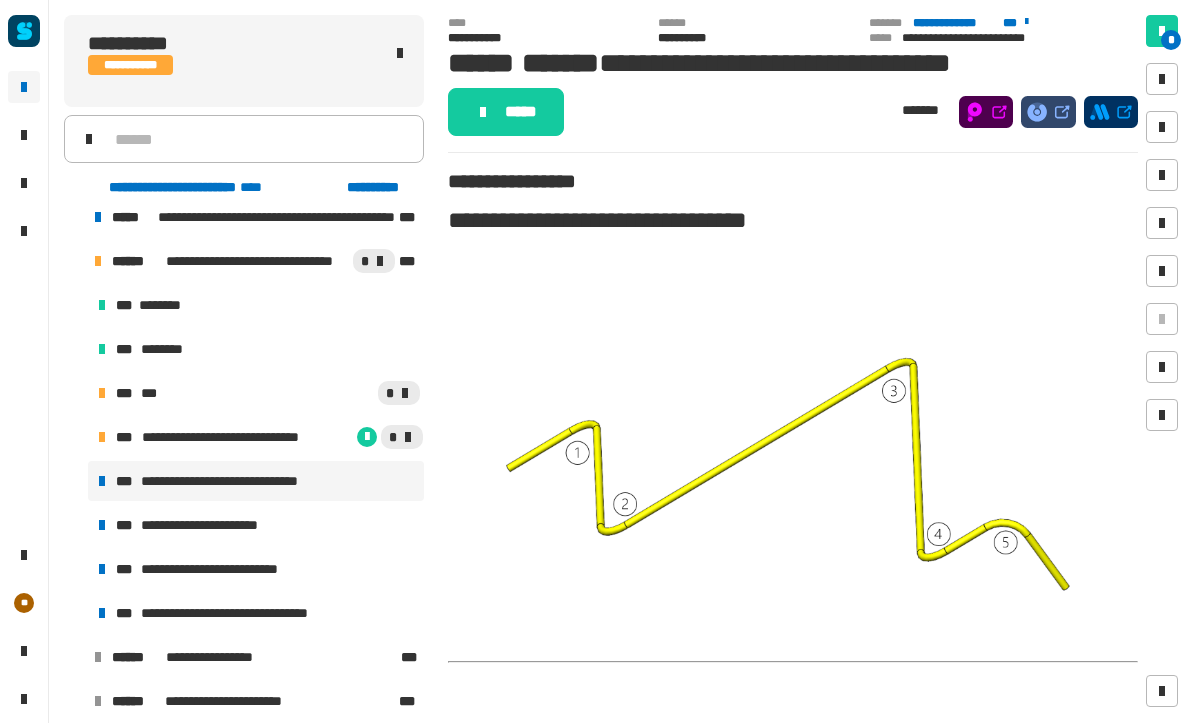 scroll, scrollTop: 0, scrollLeft: 0, axis: both 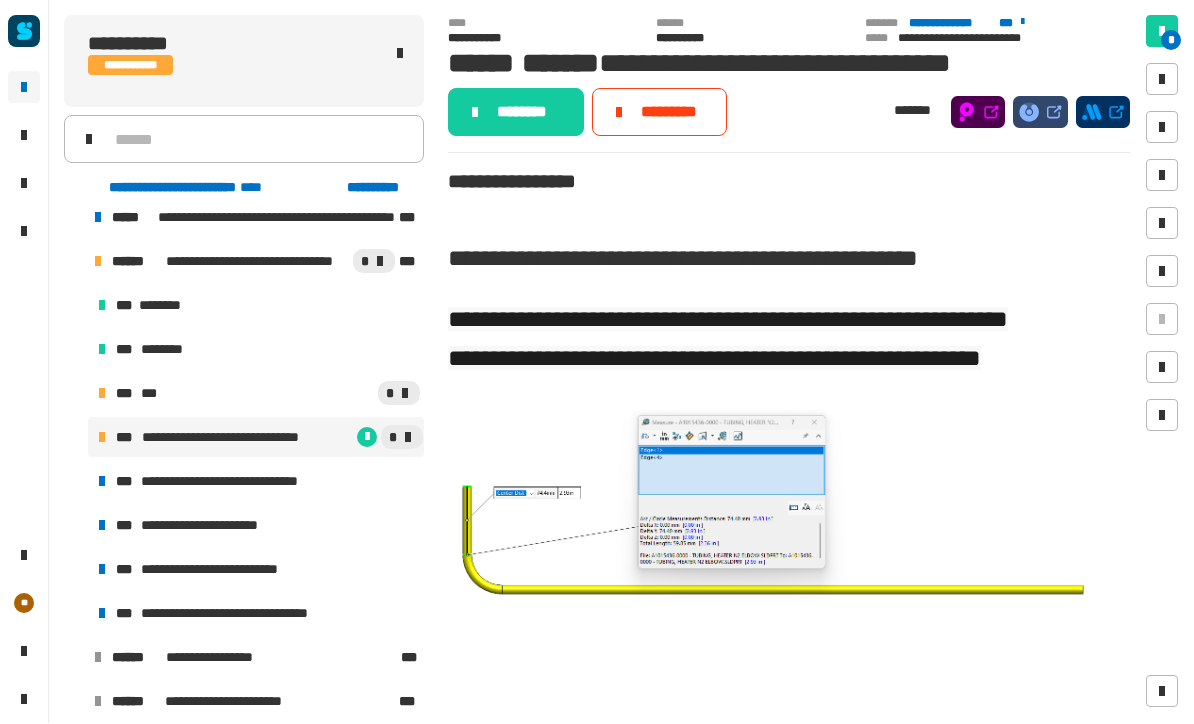 click on "********" 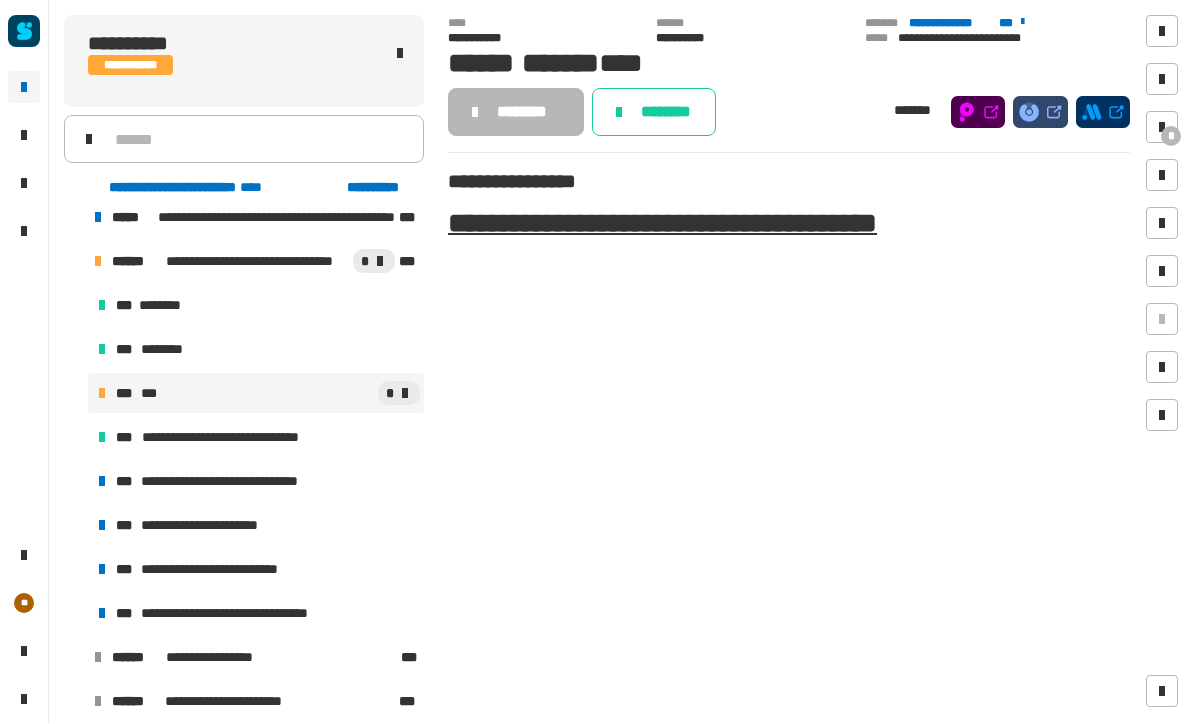 click on "**********" at bounding box center [246, 482] 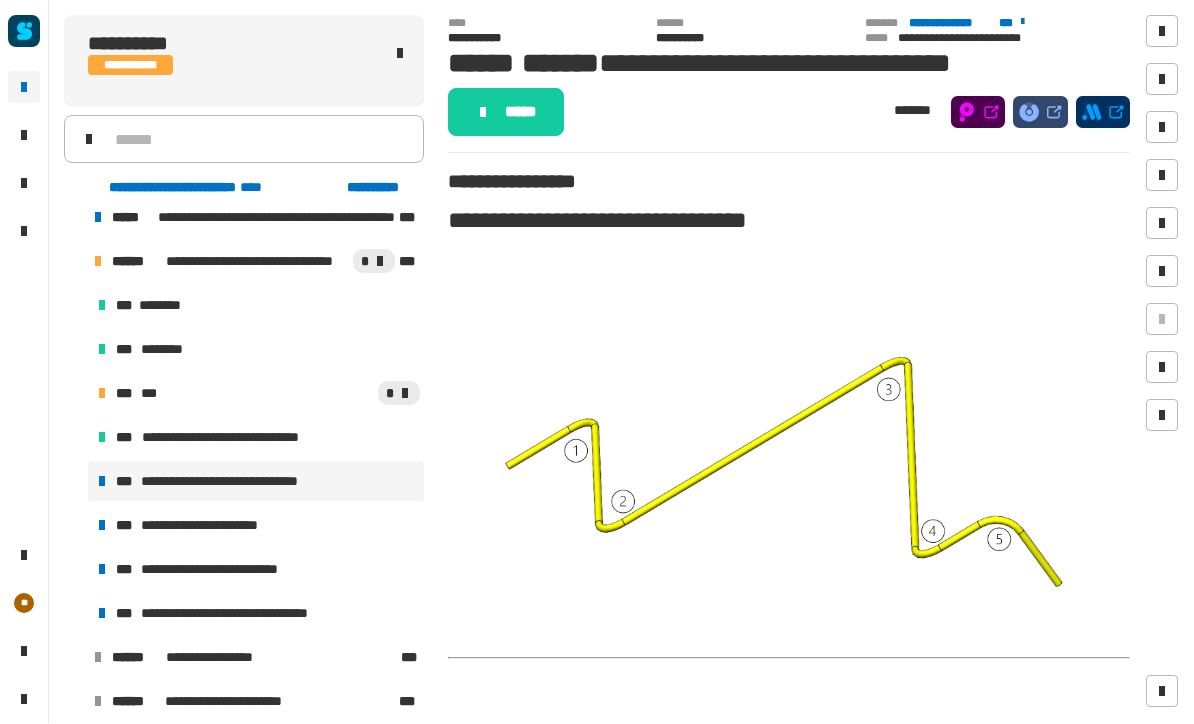 click 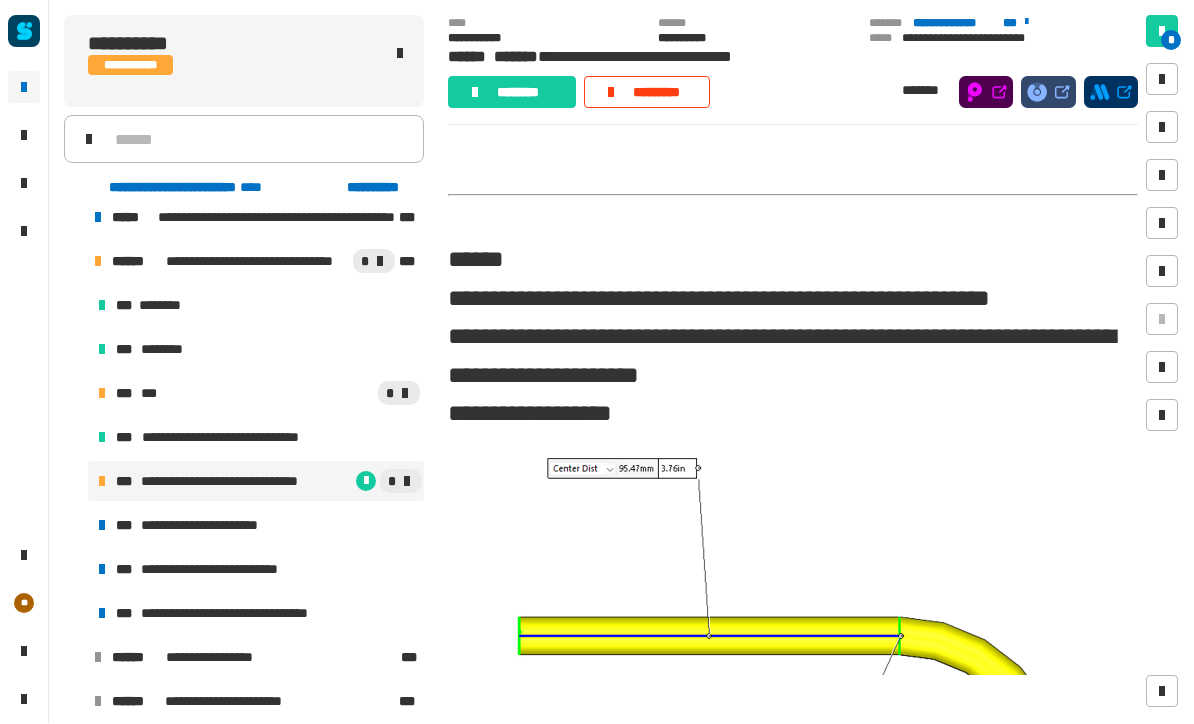 scroll, scrollTop: 487, scrollLeft: 0, axis: vertical 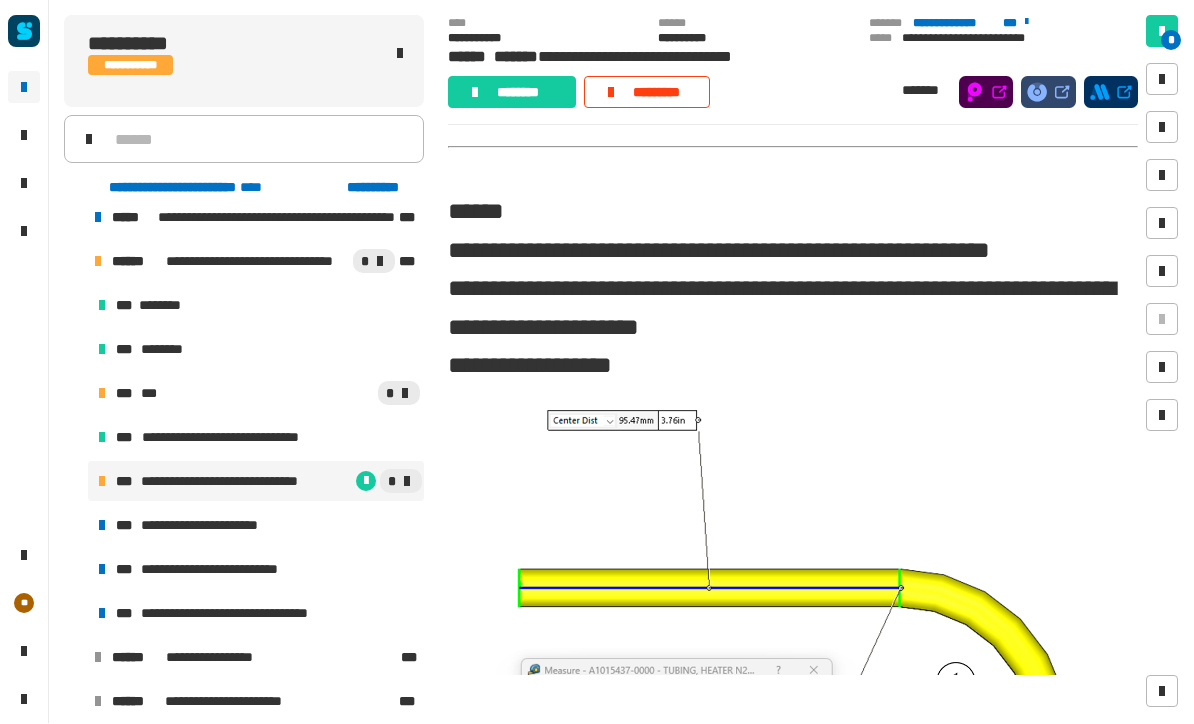 click at bounding box center [793, 682] 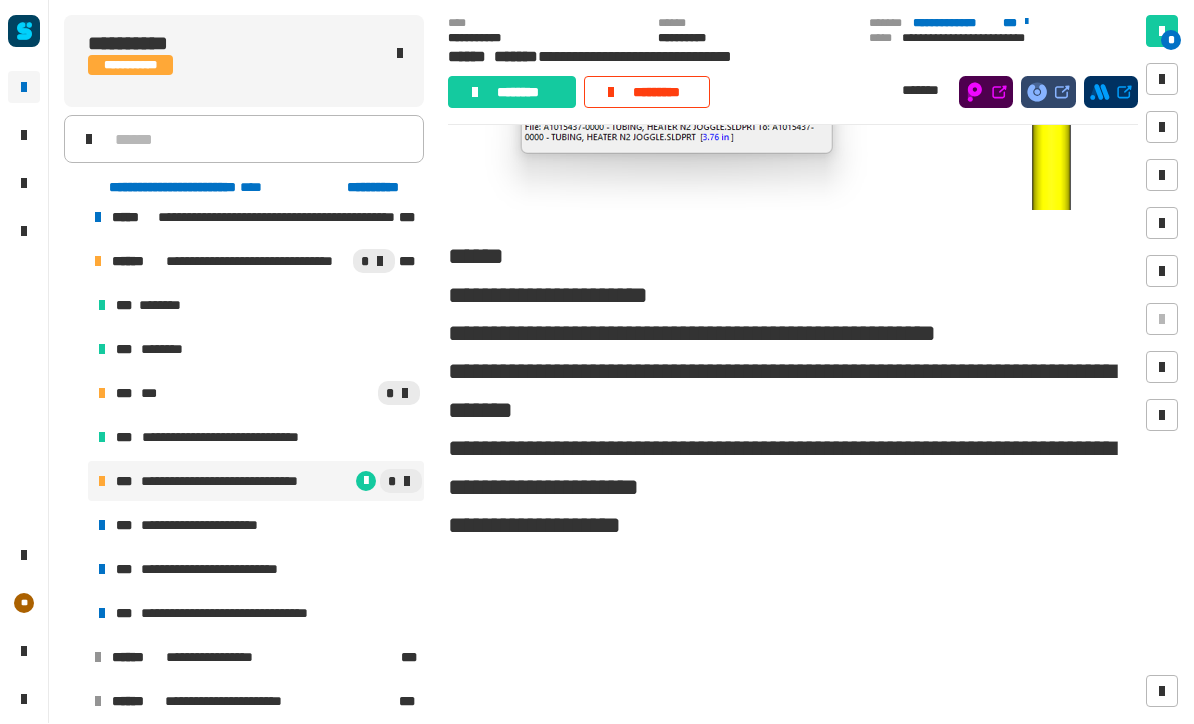 scroll, scrollTop: 1305, scrollLeft: 0, axis: vertical 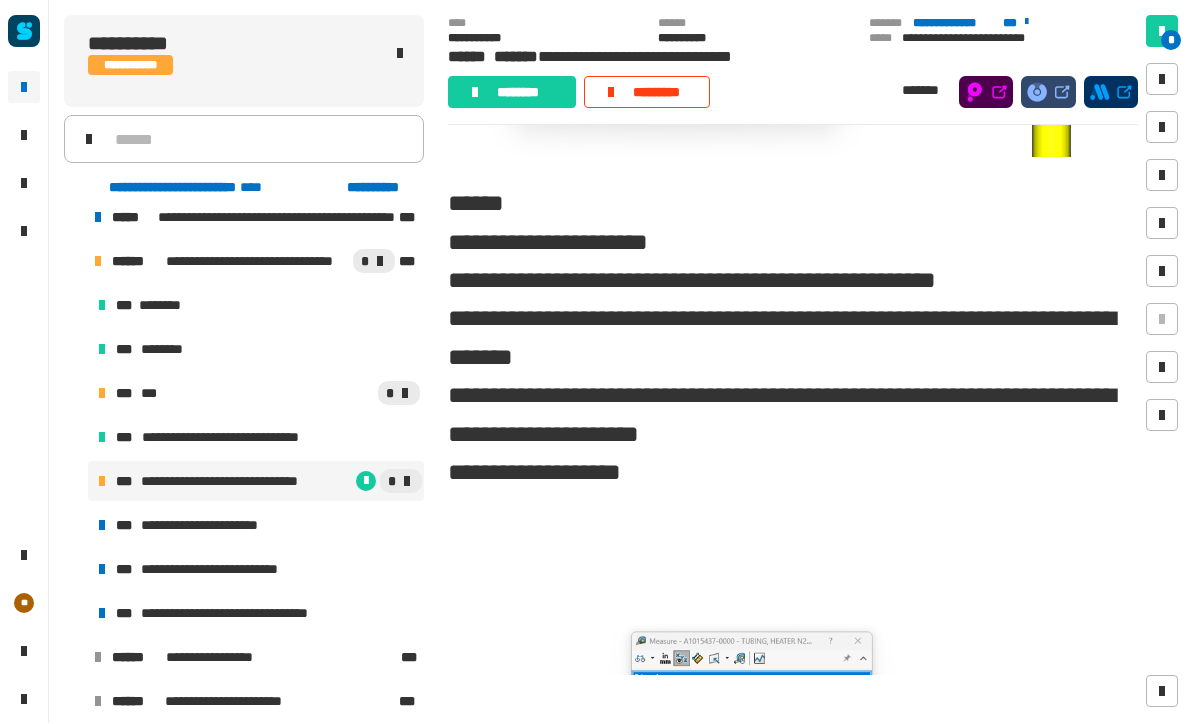 click on "**********" 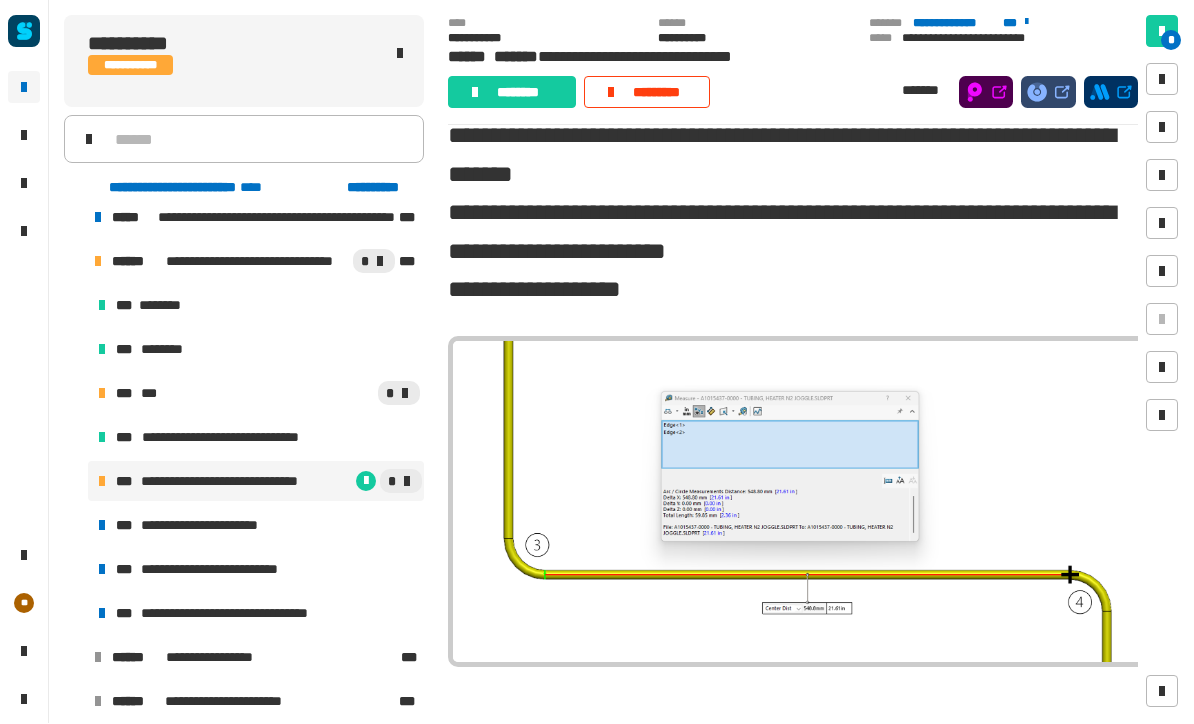 scroll, scrollTop: 3643, scrollLeft: 0, axis: vertical 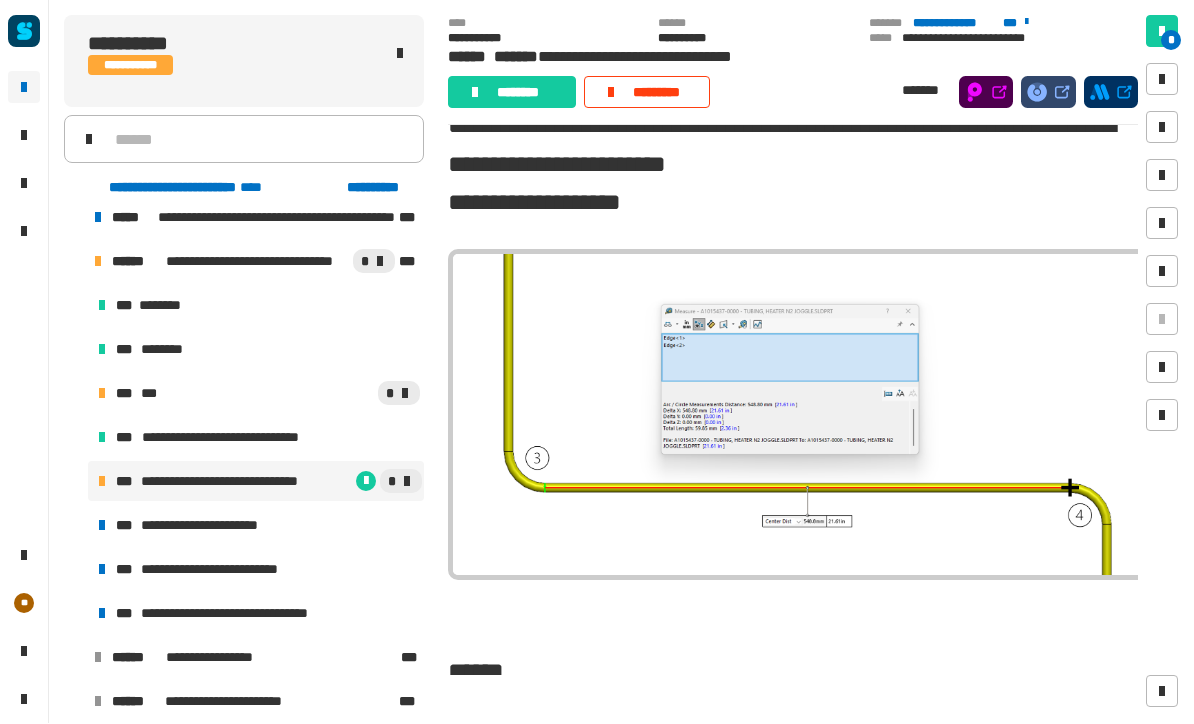 click at bounding box center [798, 415] 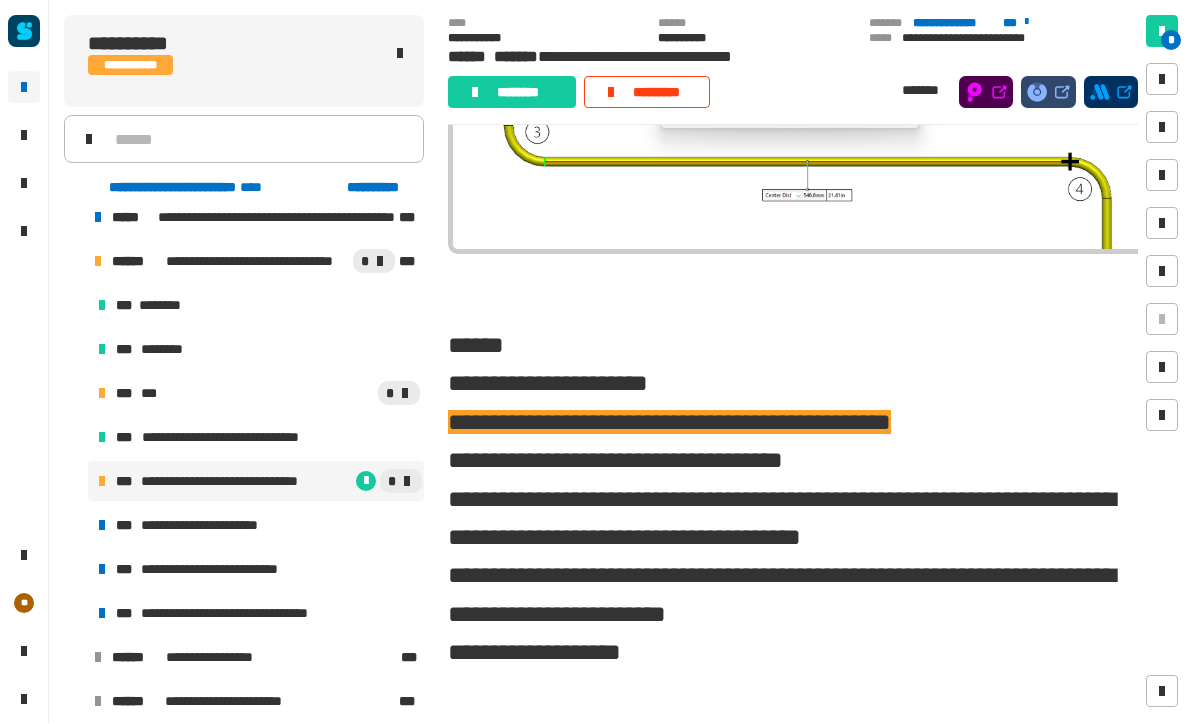 scroll, scrollTop: 3971, scrollLeft: 0, axis: vertical 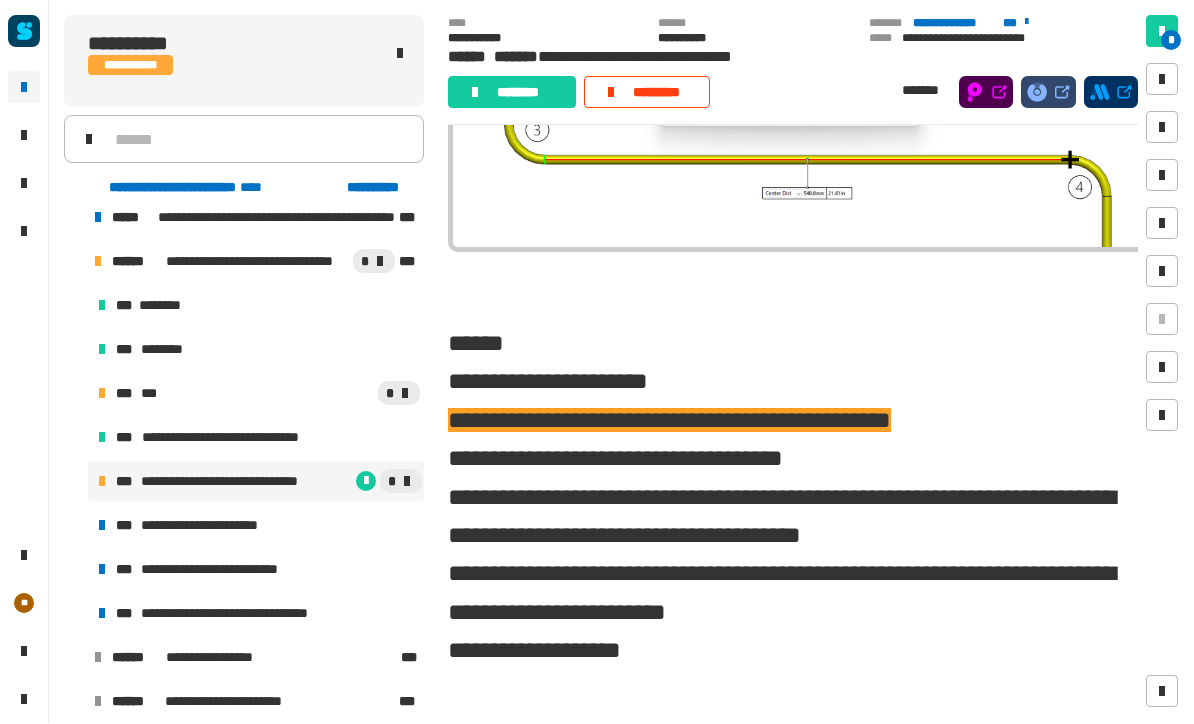 click on "**********" 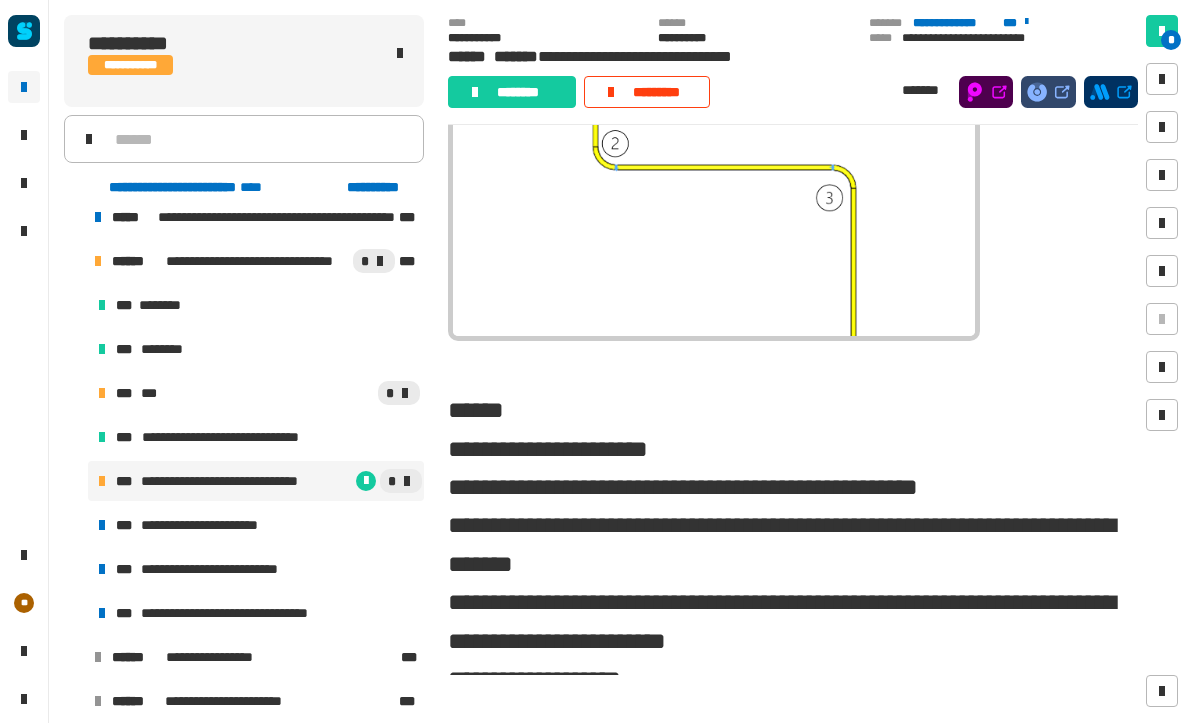 scroll, scrollTop: 3398, scrollLeft: 0, axis: vertical 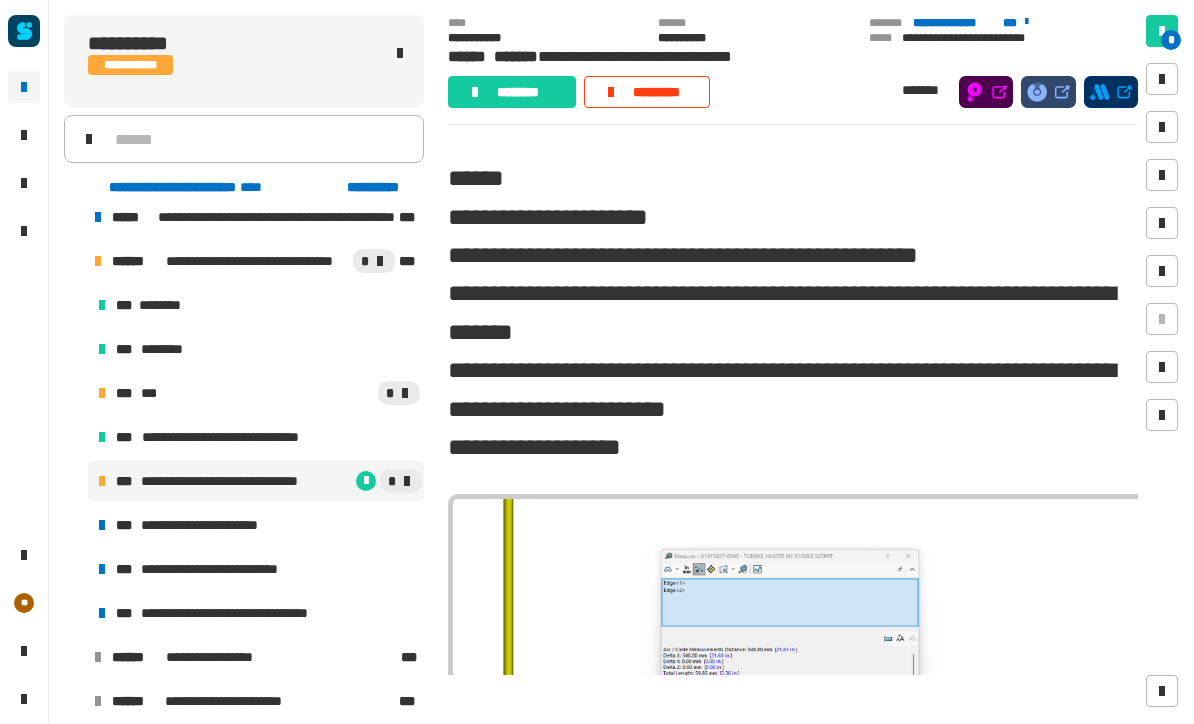 click at bounding box center (798, 660) 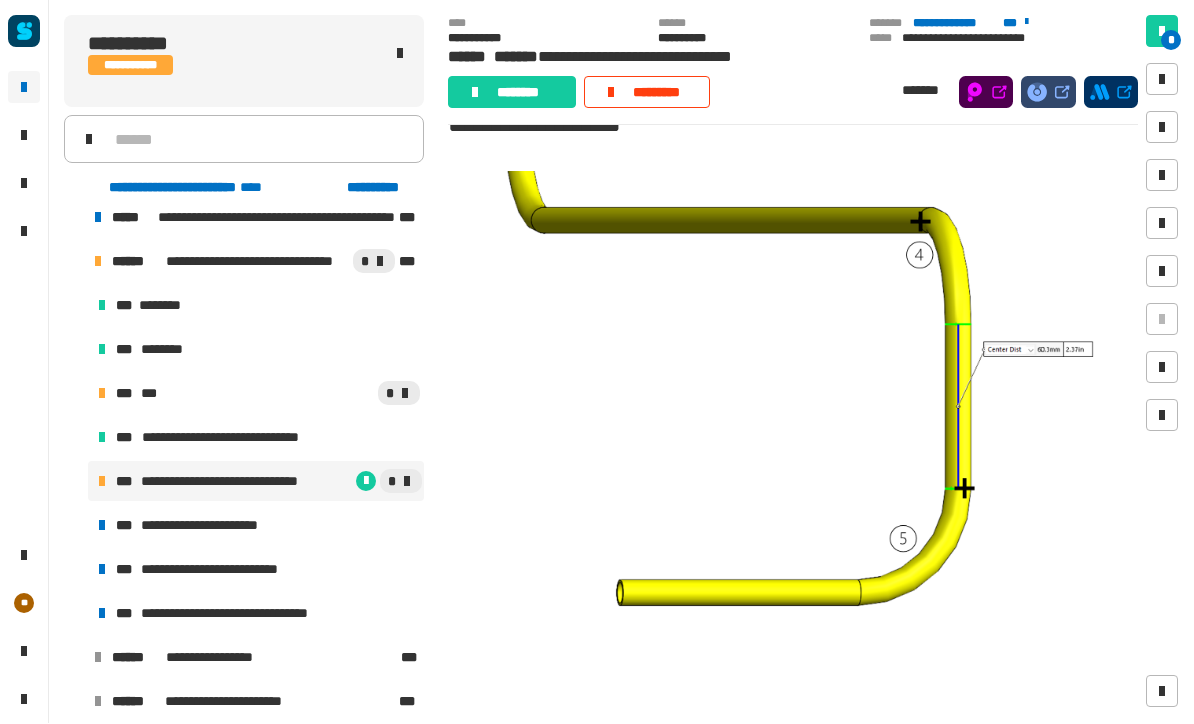 scroll, scrollTop: 4496, scrollLeft: 0, axis: vertical 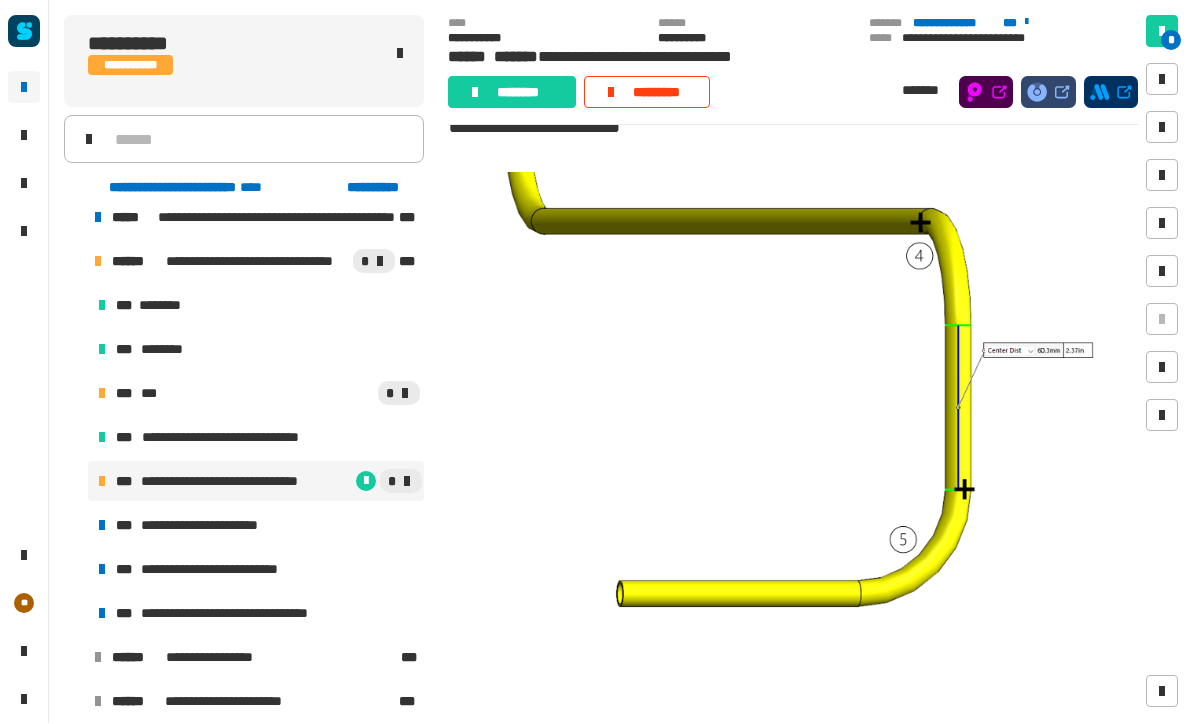click on "**********" at bounding box center [246, 482] 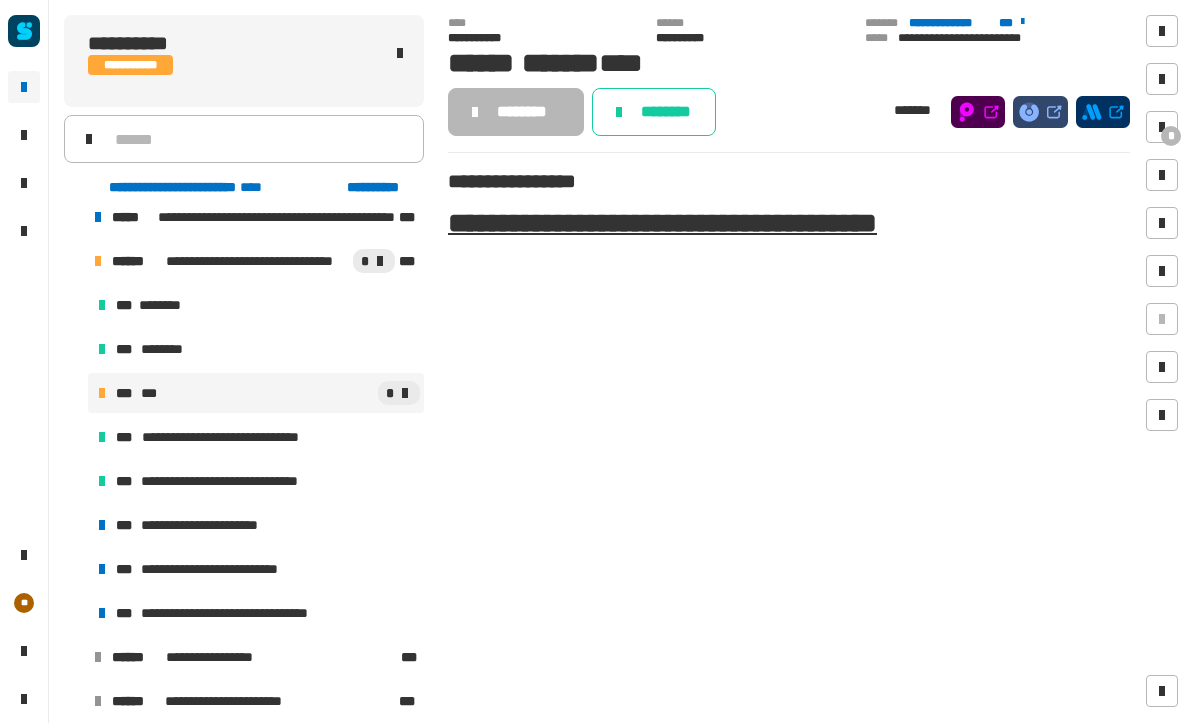 click on "**********" at bounding box center [225, 570] 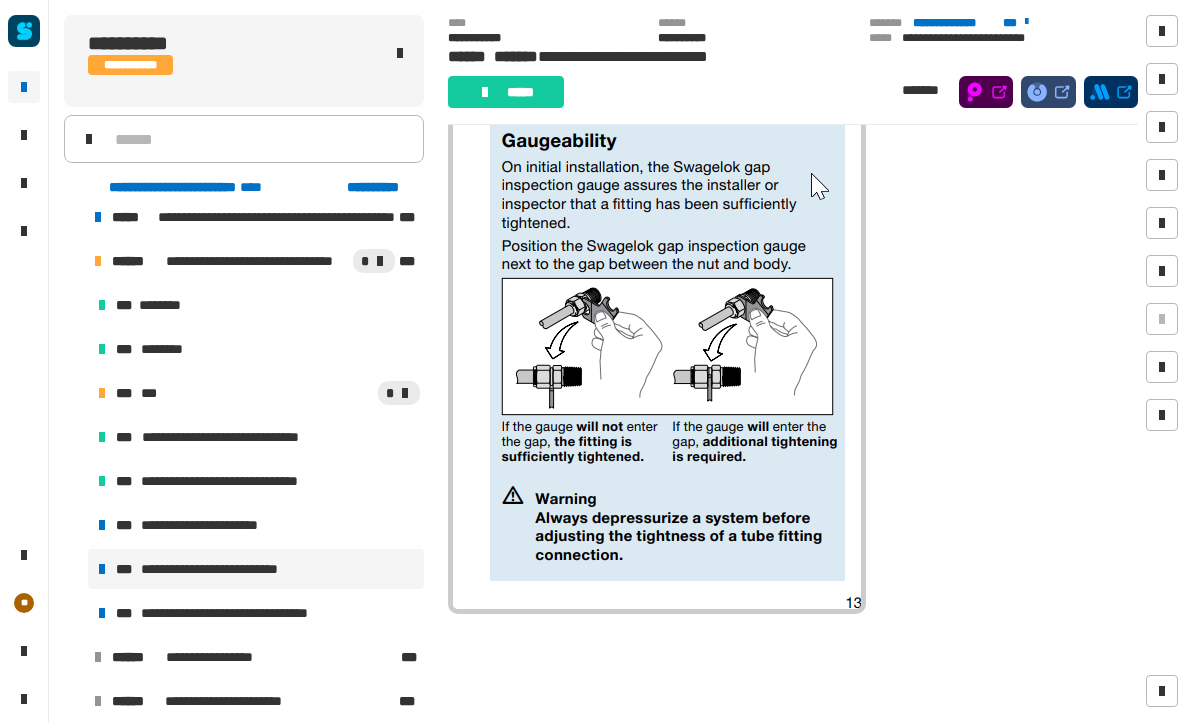 scroll, scrollTop: 1525, scrollLeft: 0, axis: vertical 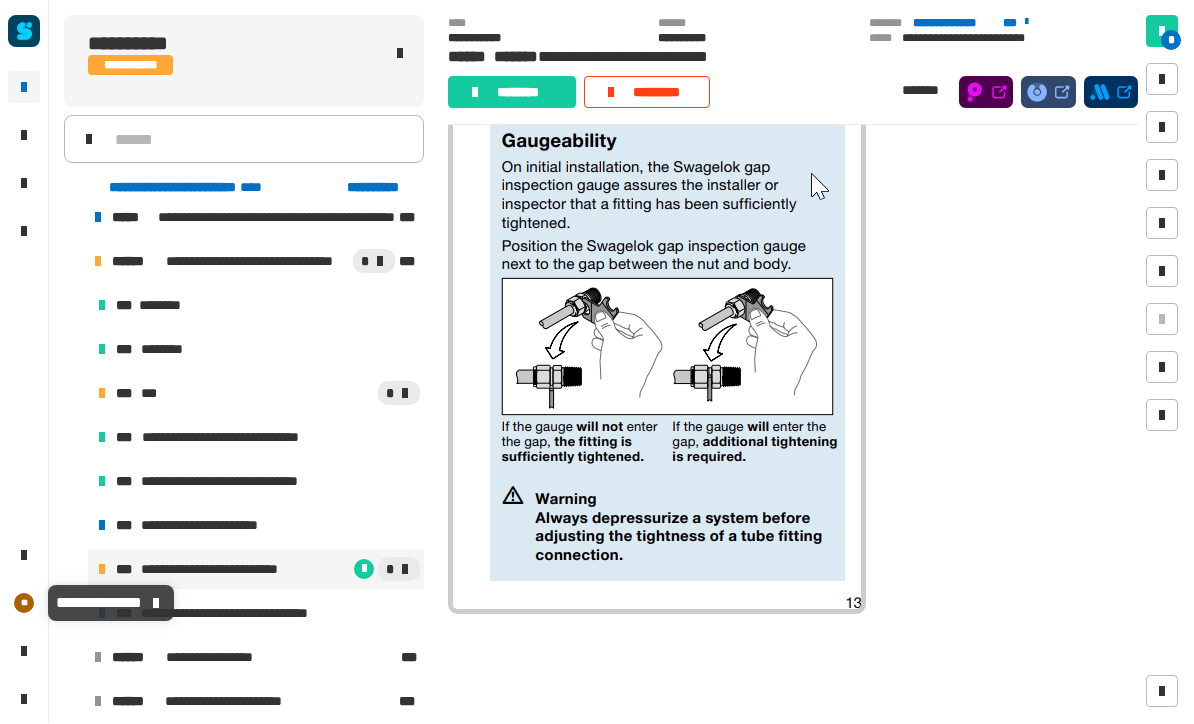 click on "**" 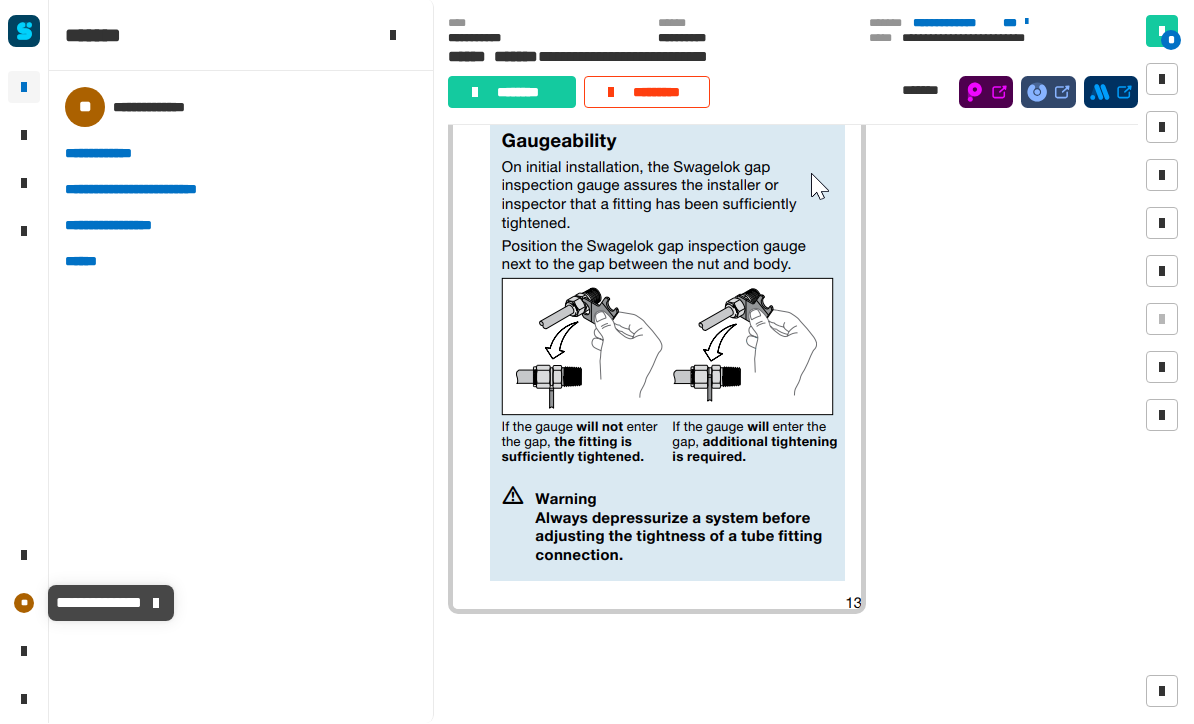click on "**" 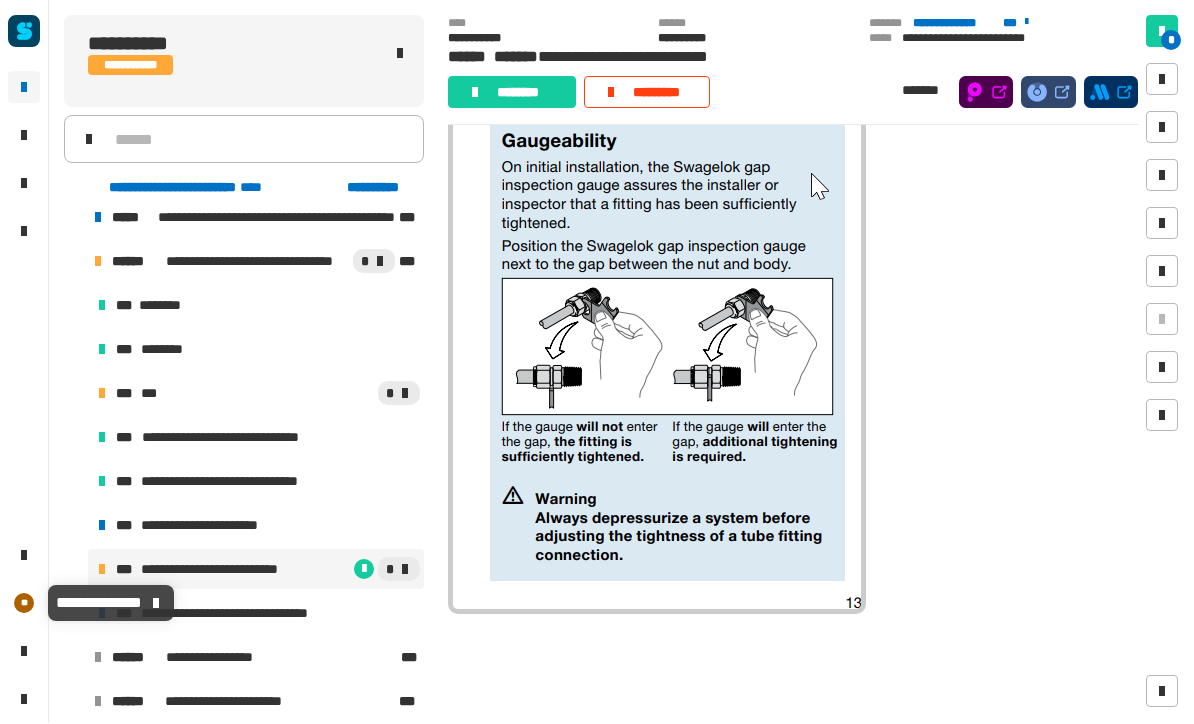 scroll, scrollTop: 165, scrollLeft: 0, axis: vertical 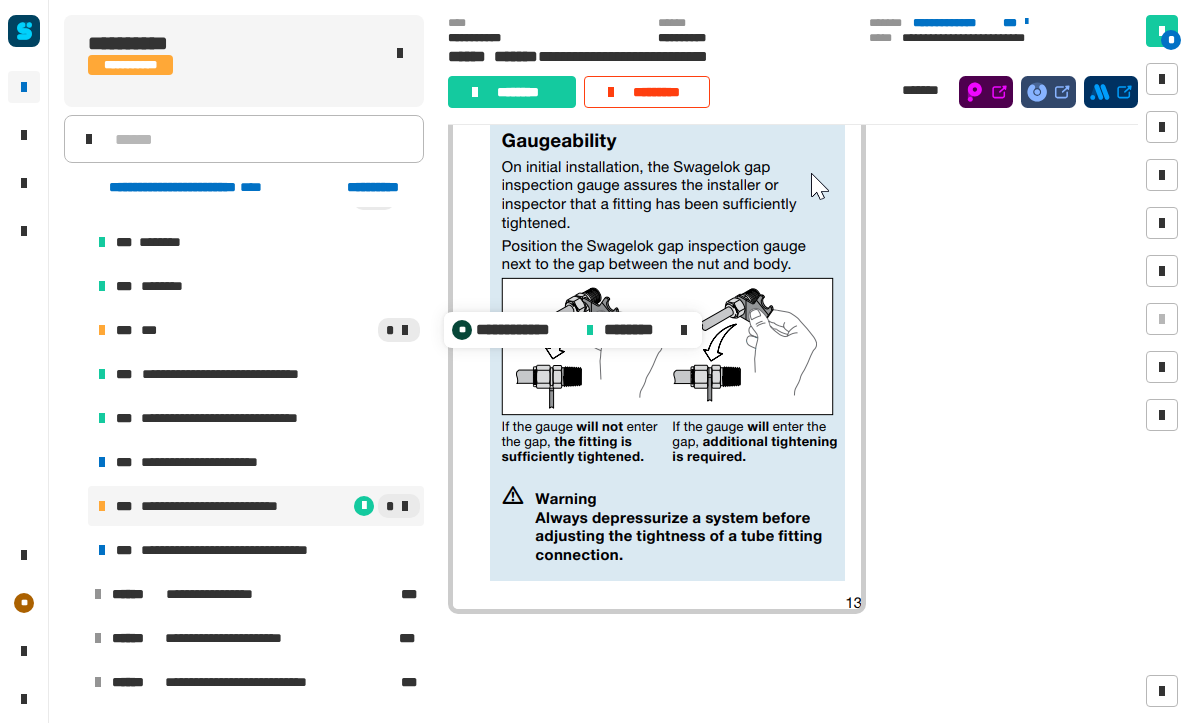 click on "*** ********" at bounding box center (256, 287) 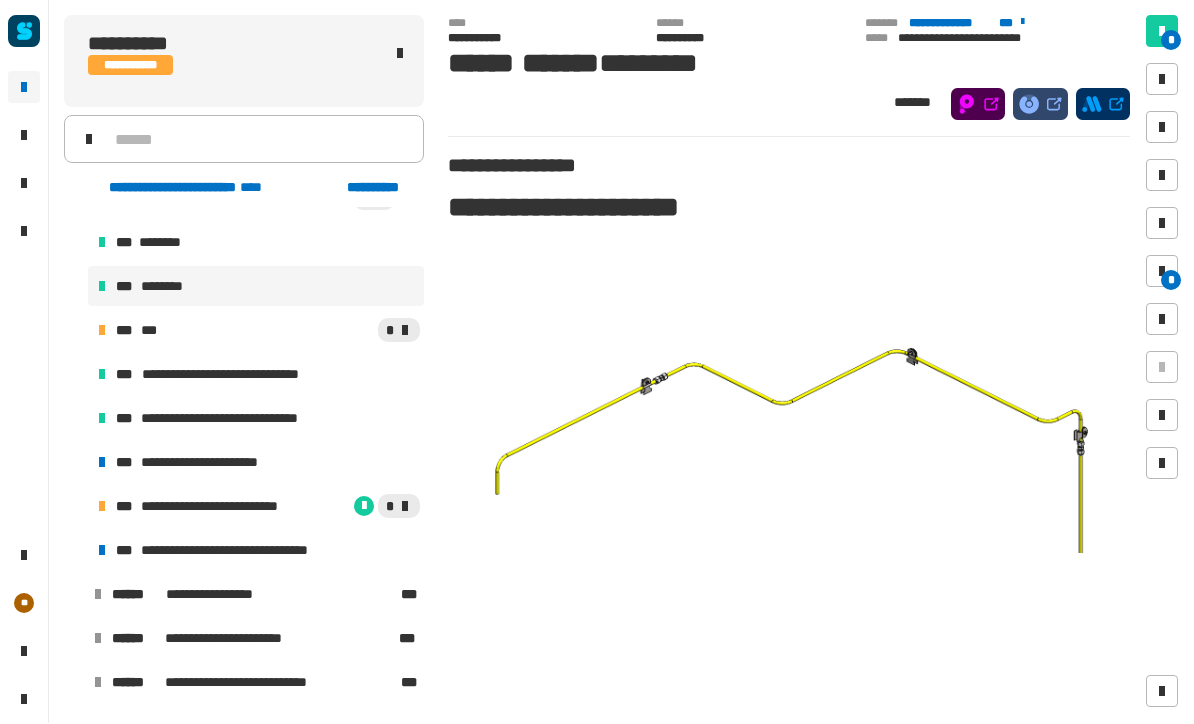 click on "**********" at bounding box center [256, 463] 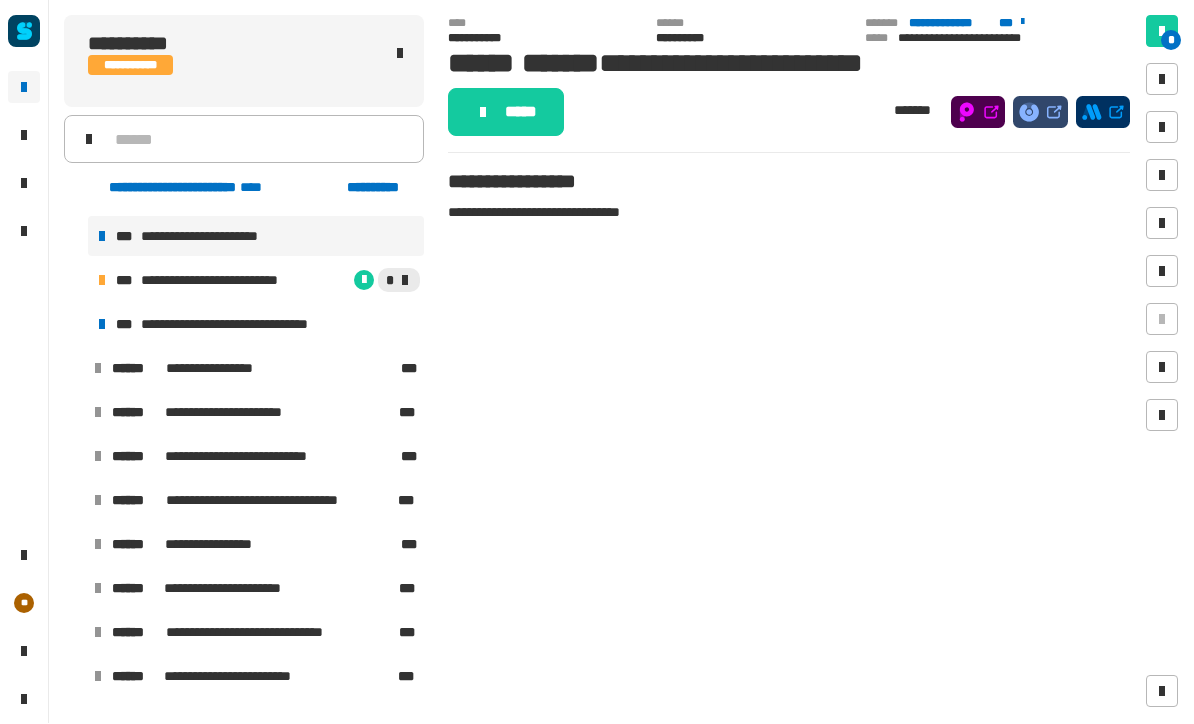 scroll, scrollTop: 284, scrollLeft: 0, axis: vertical 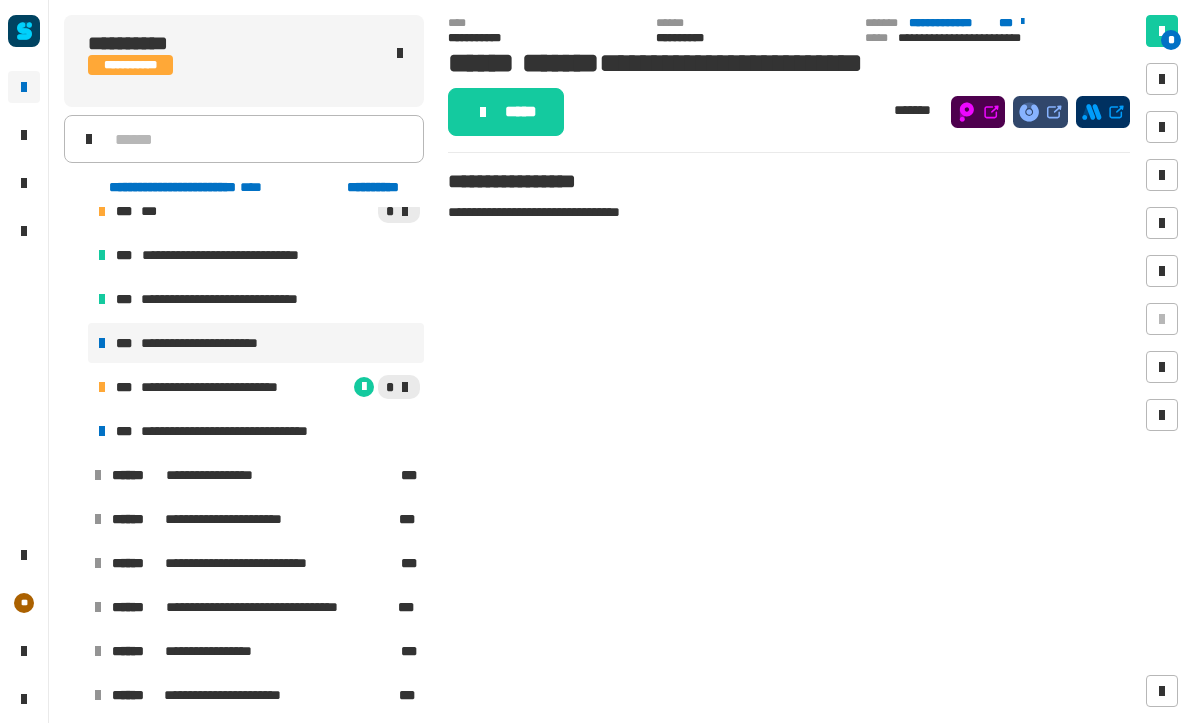 click on "*****" 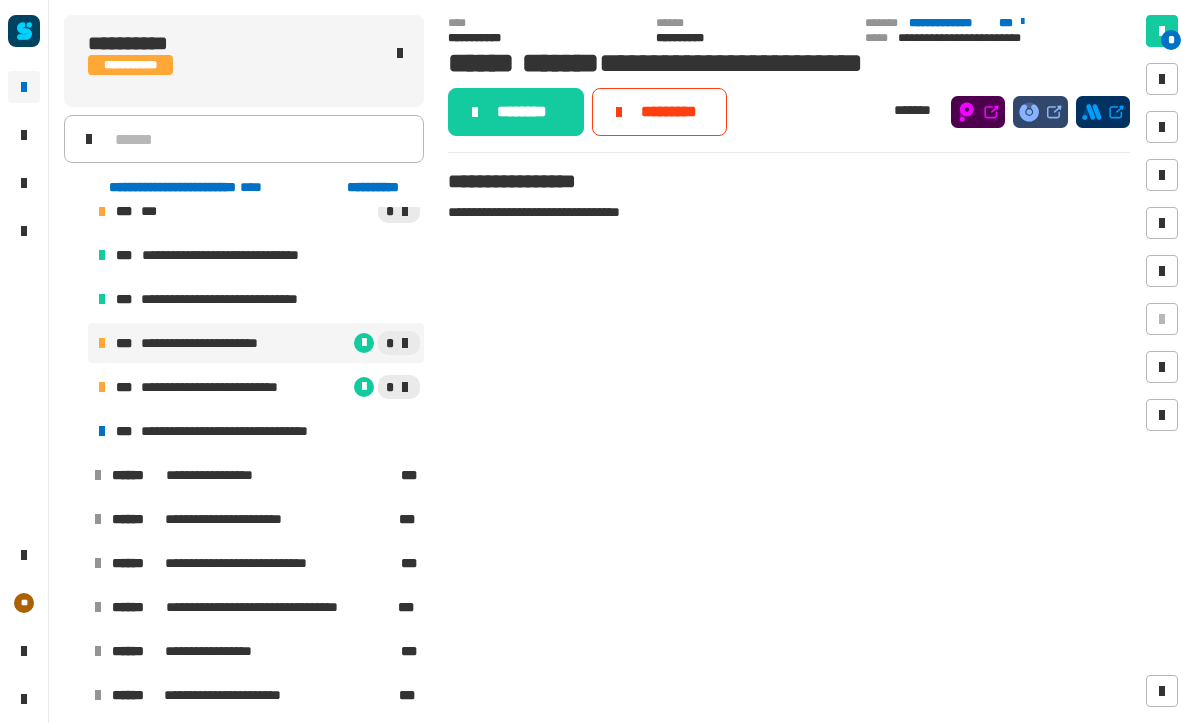 click on "********" 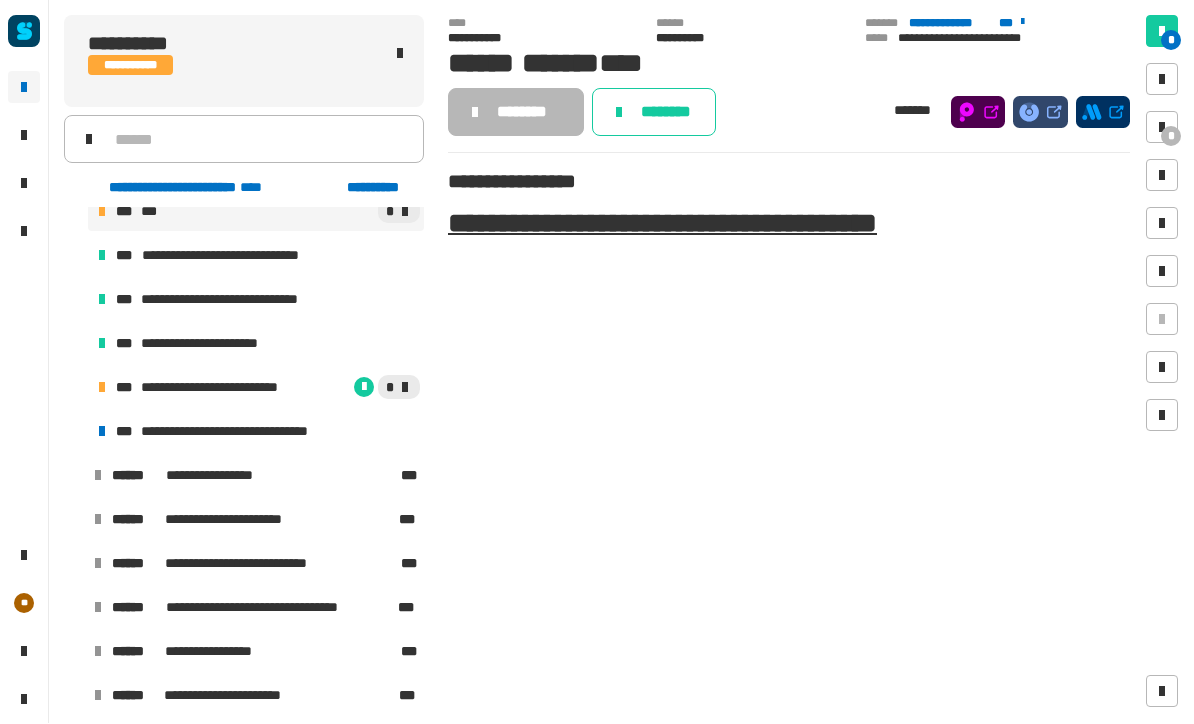 click on "**********" at bounding box center [256, 388] 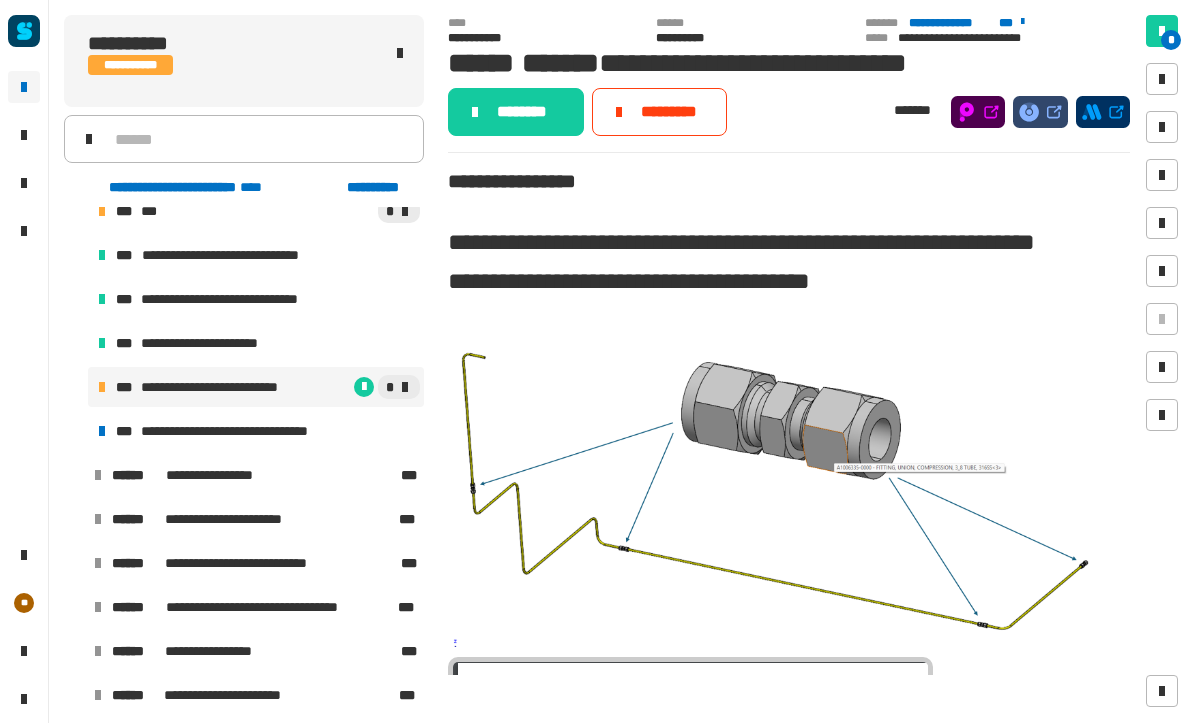 click on "********" 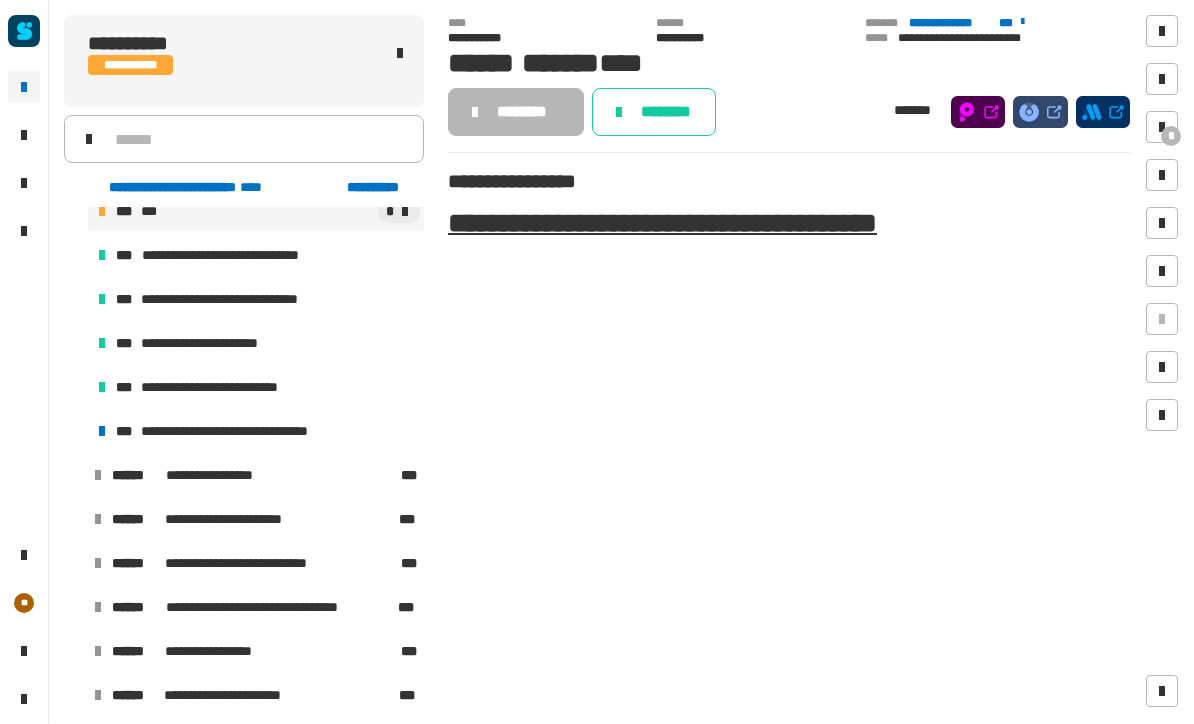 click on "**********" at bounding box center (256, 432) 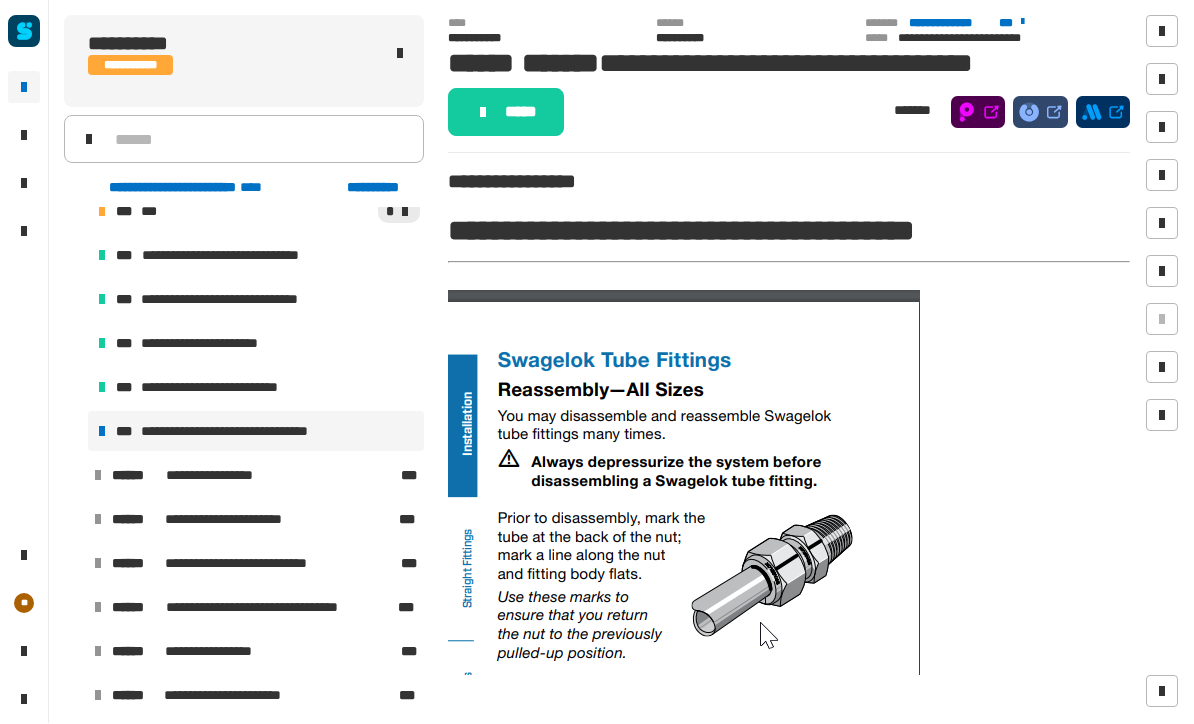 click on "*****" 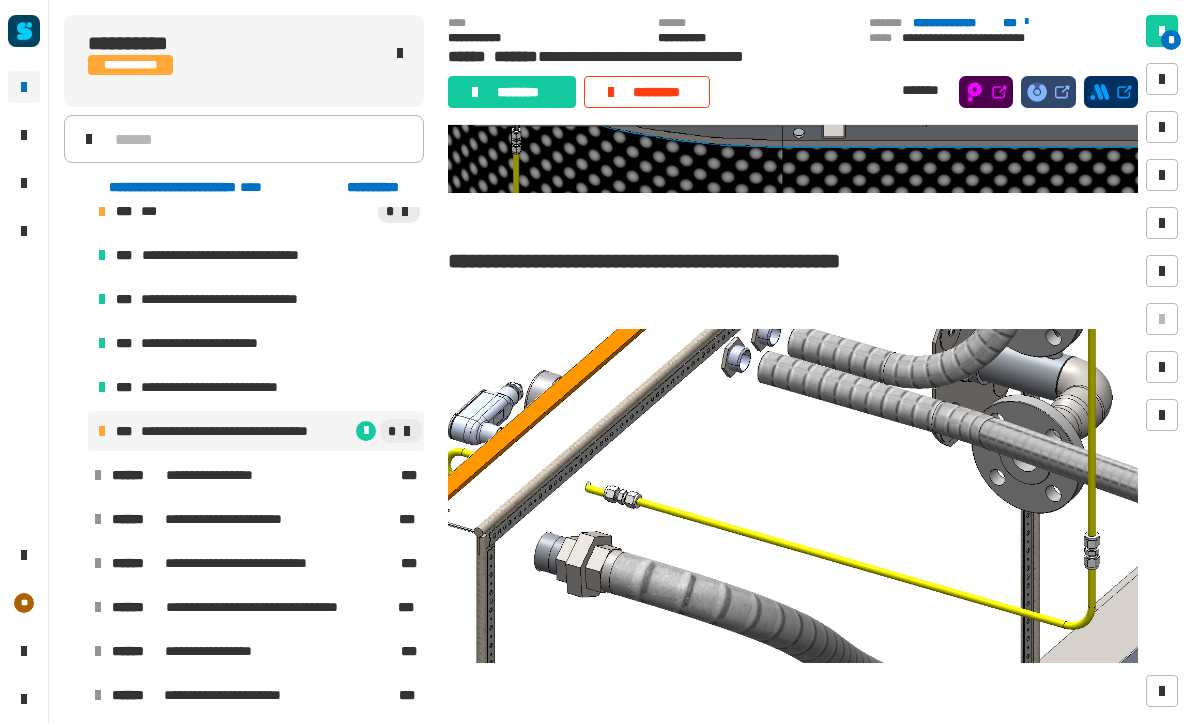 scroll, scrollTop: 1908, scrollLeft: 0, axis: vertical 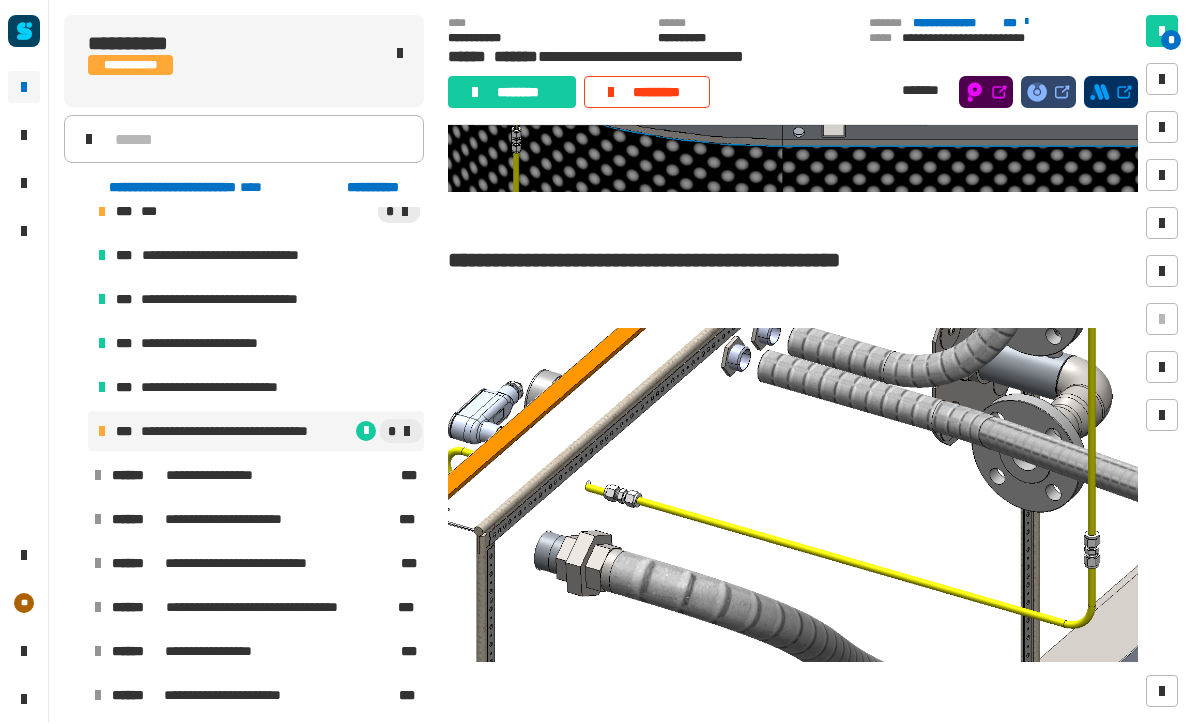 click at bounding box center [793, 496] 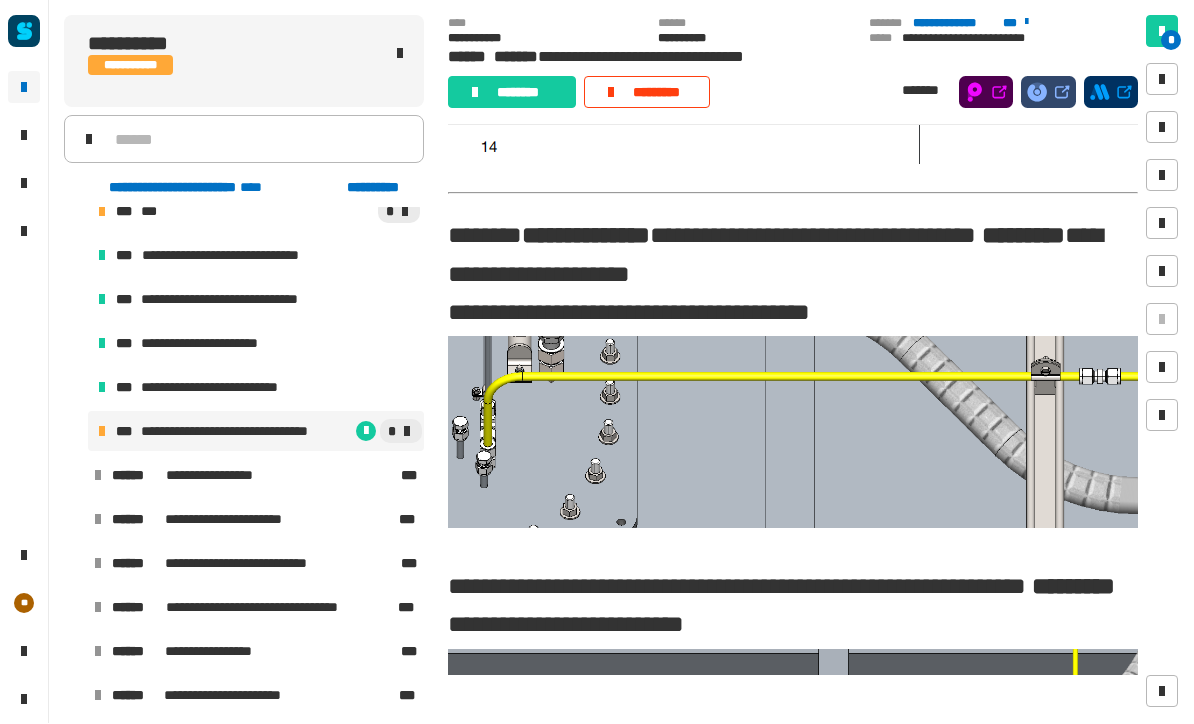 scroll, scrollTop: 1050, scrollLeft: 0, axis: vertical 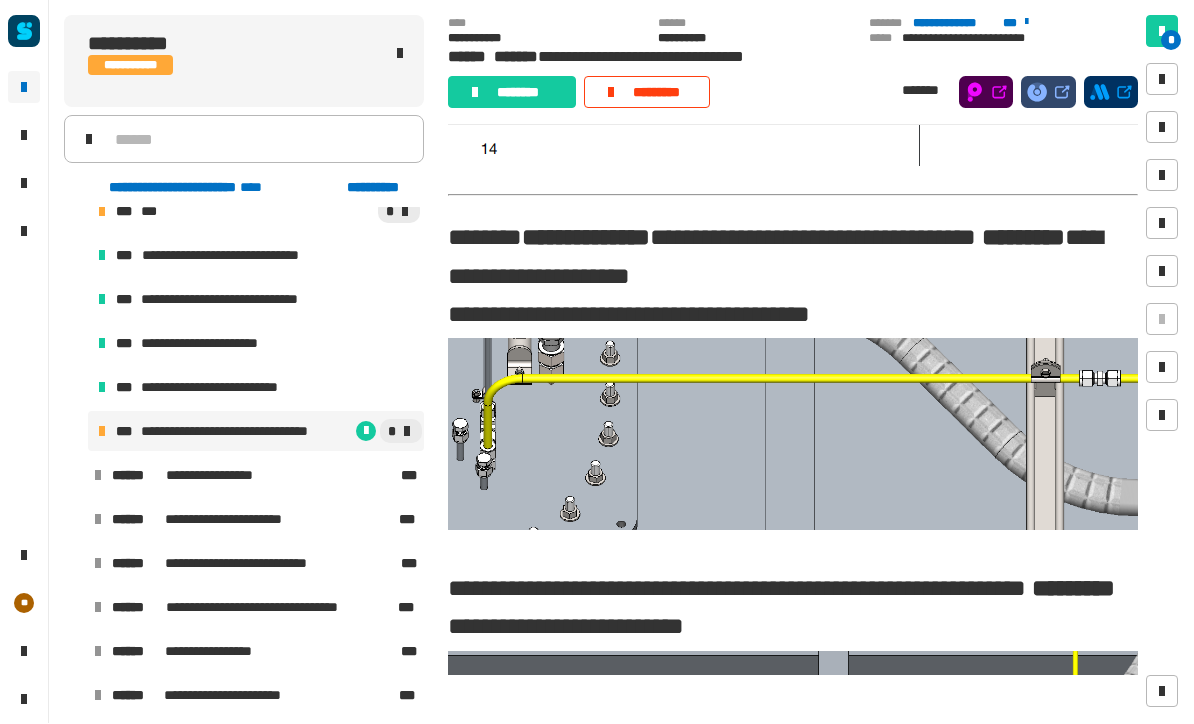 click on "*" 